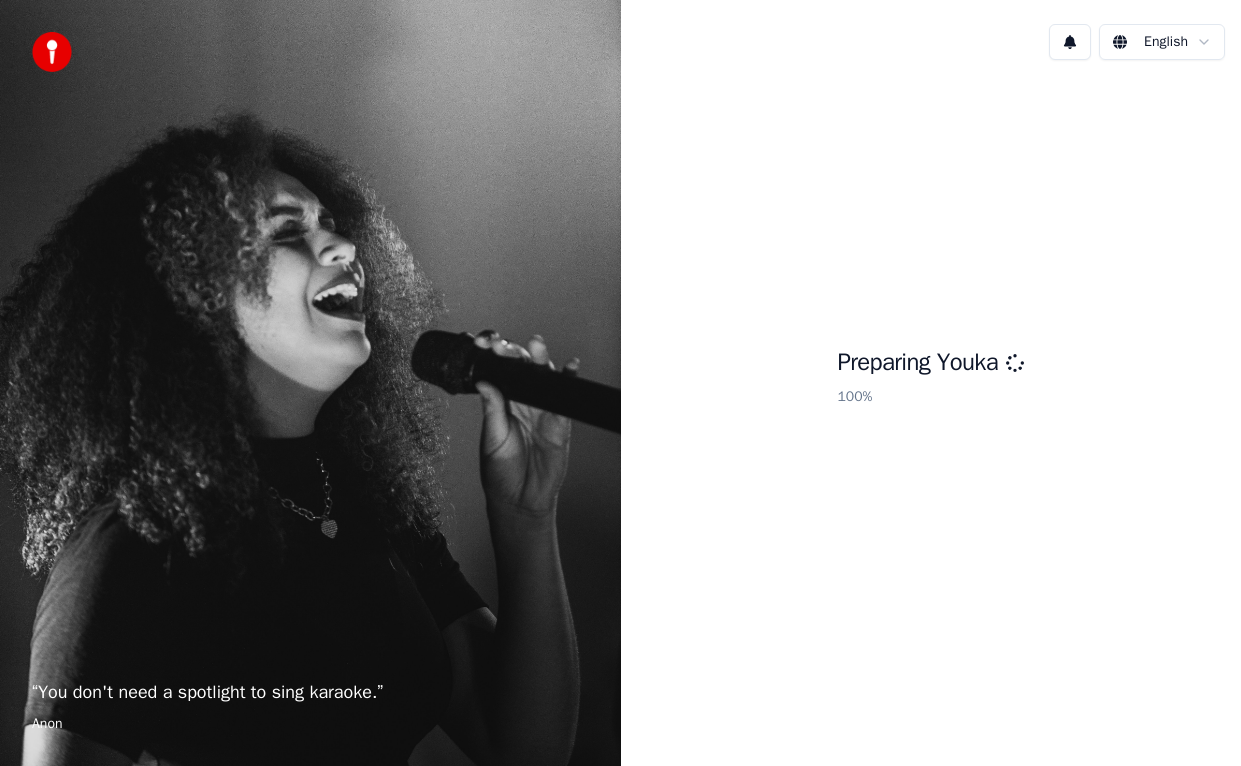 scroll, scrollTop: 0, scrollLeft: 0, axis: both 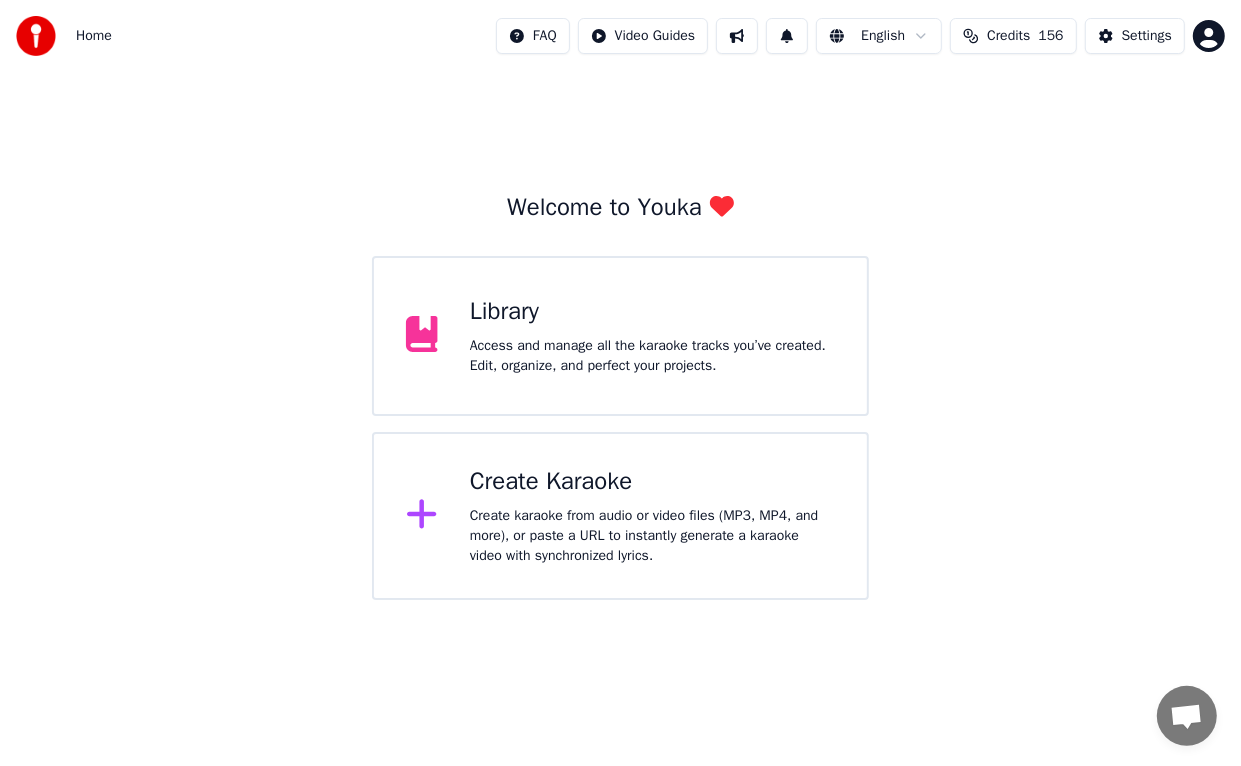 click on "Create Karaoke" at bounding box center [652, 482] 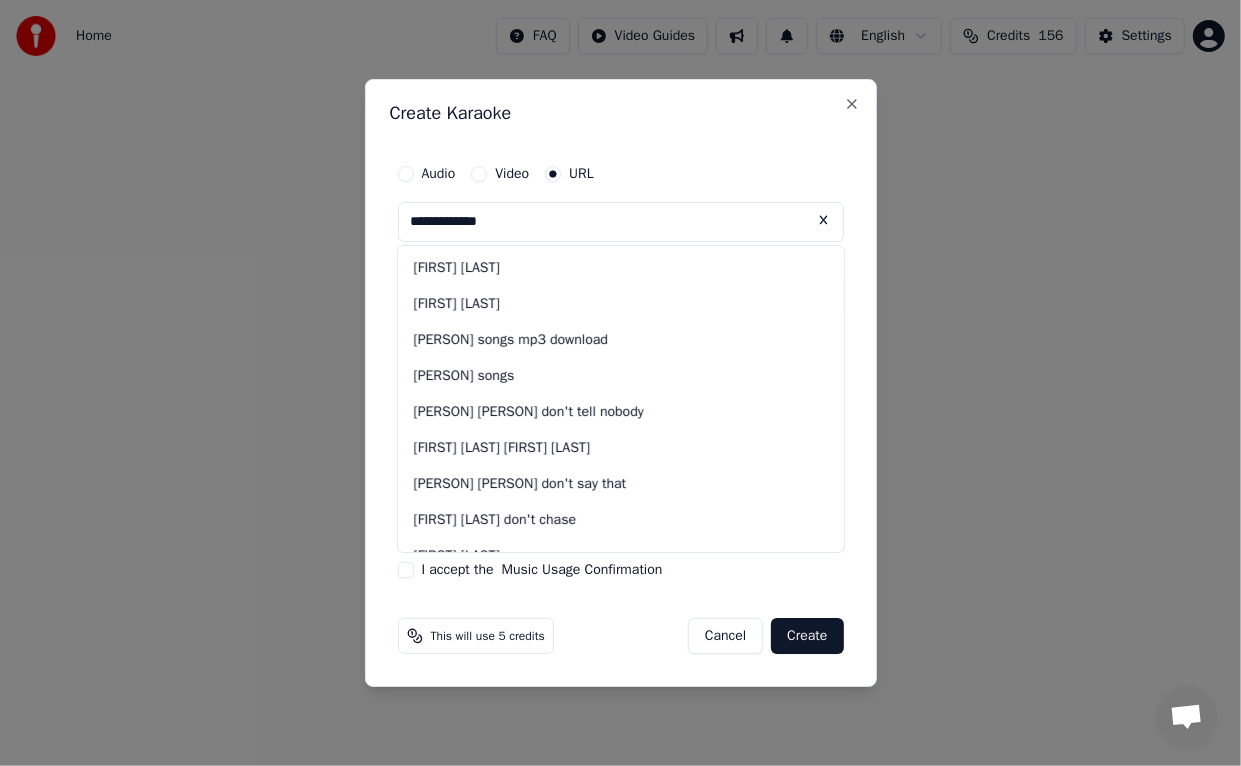 drag, startPoint x: 459, startPoint y: 218, endPoint x: 581, endPoint y: 229, distance: 122.494896 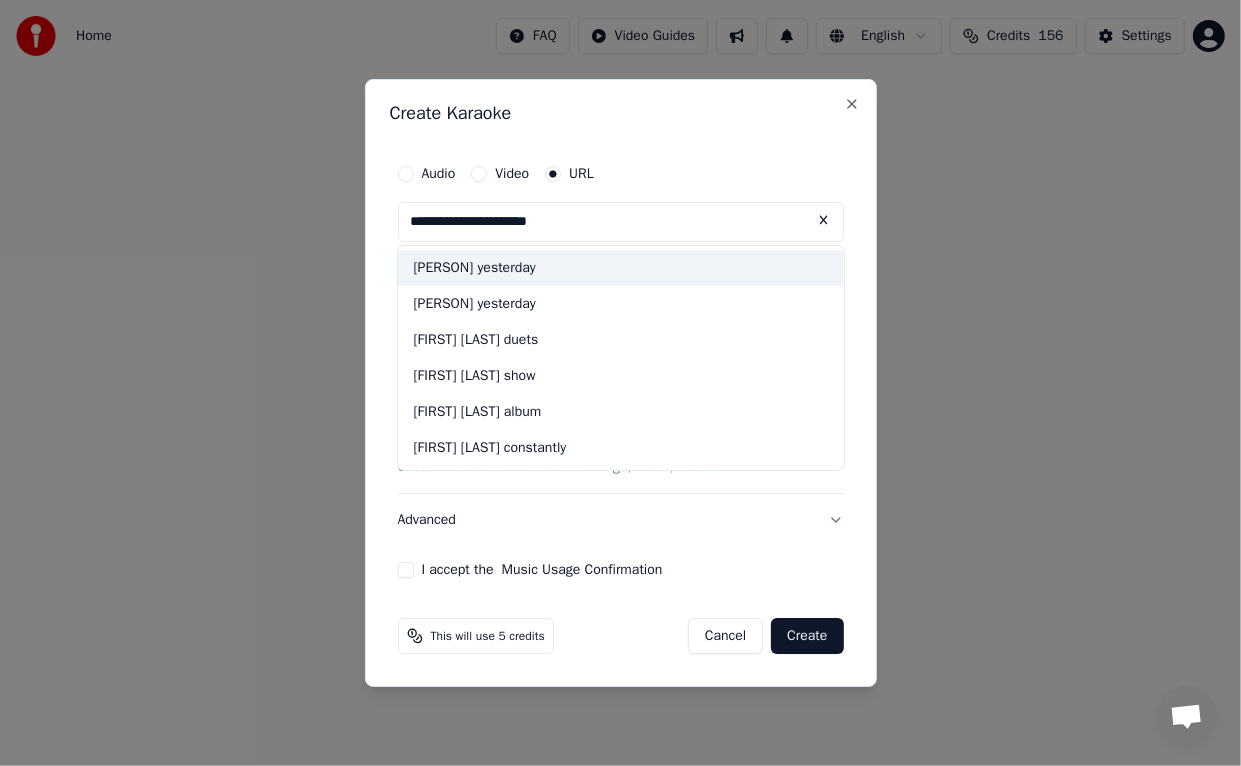 type on "**********" 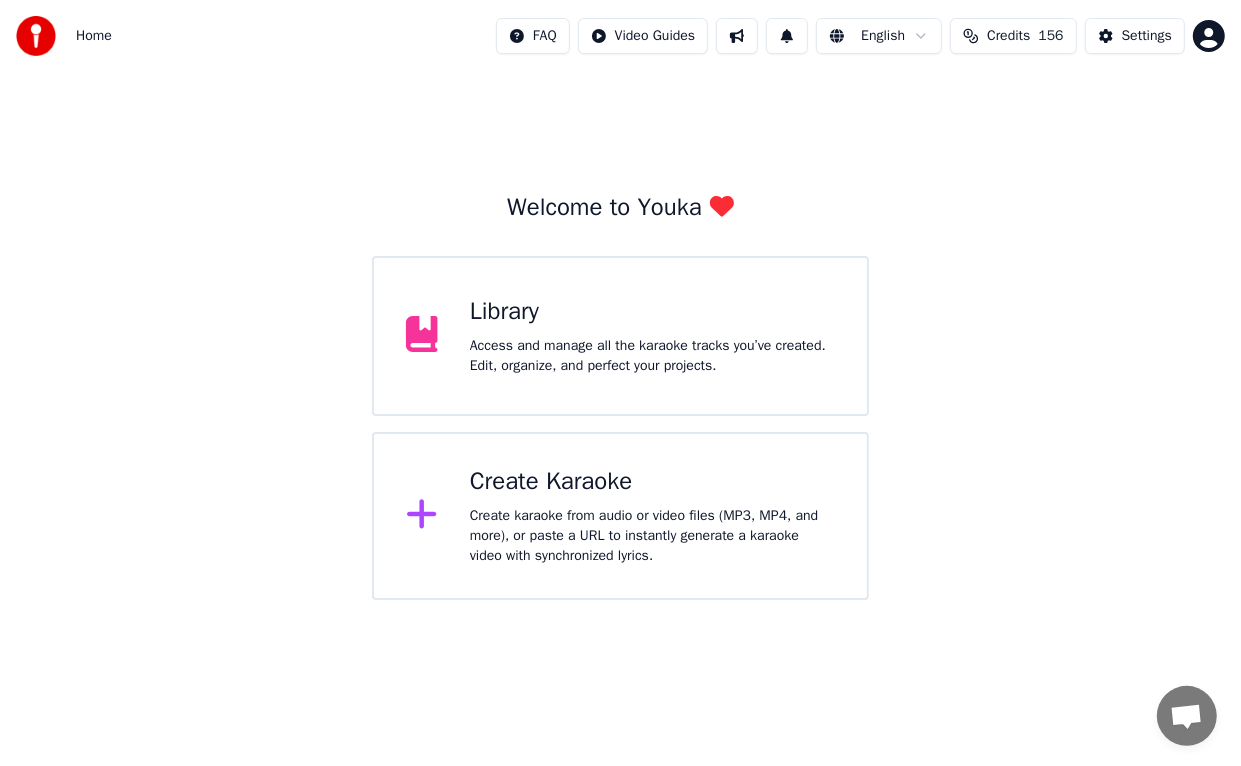 click on "Create Karaoke" at bounding box center (652, 482) 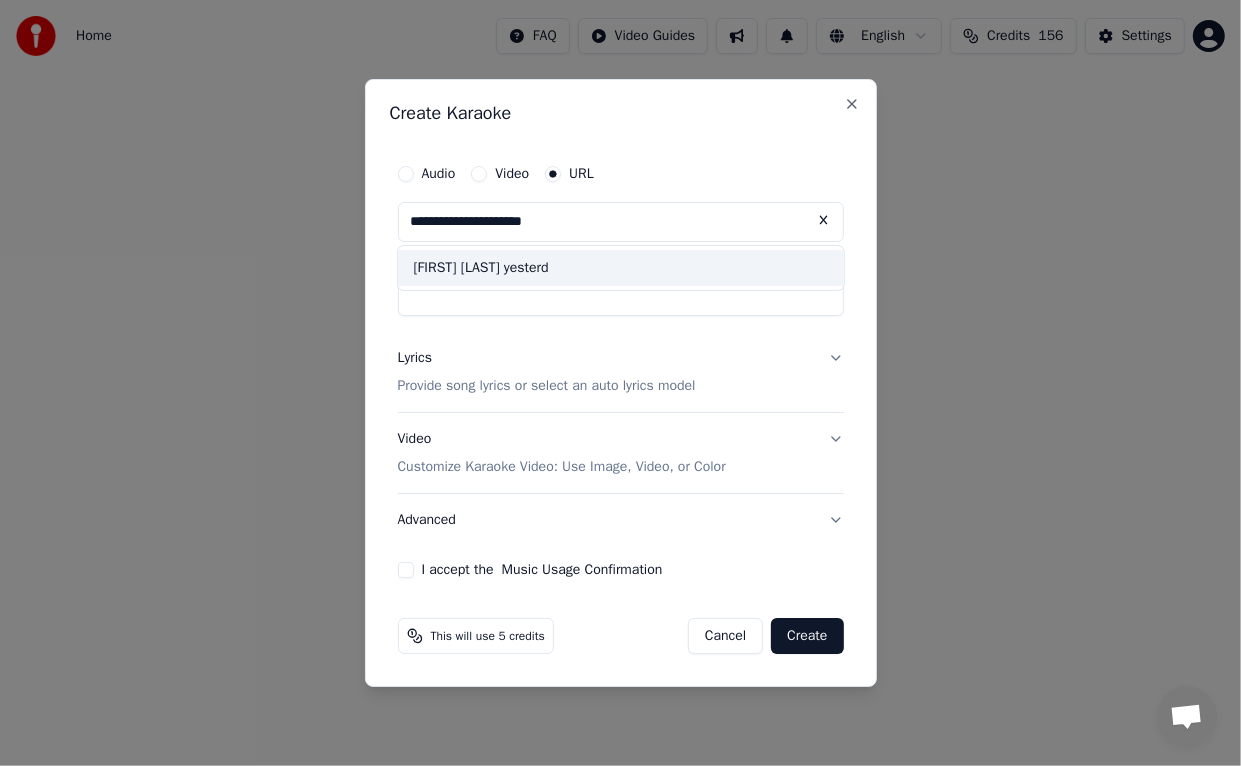 type on "**********" 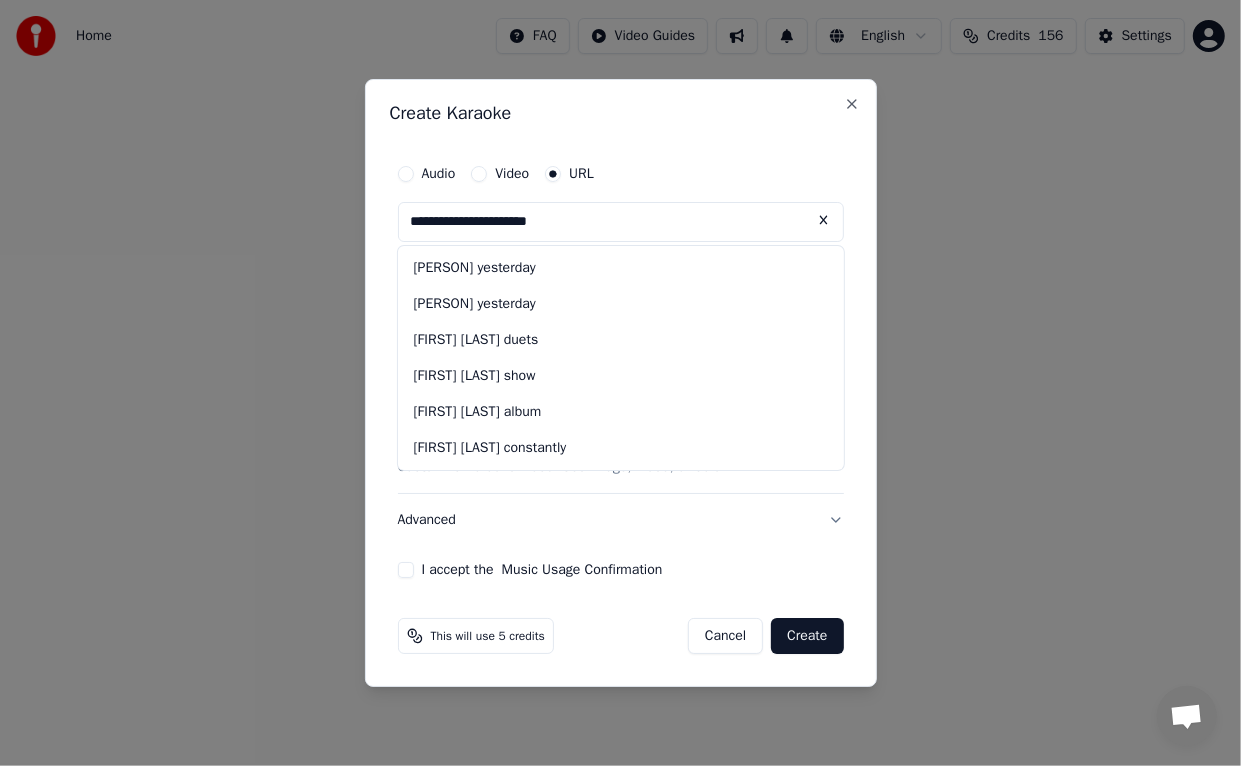 type on "**********" 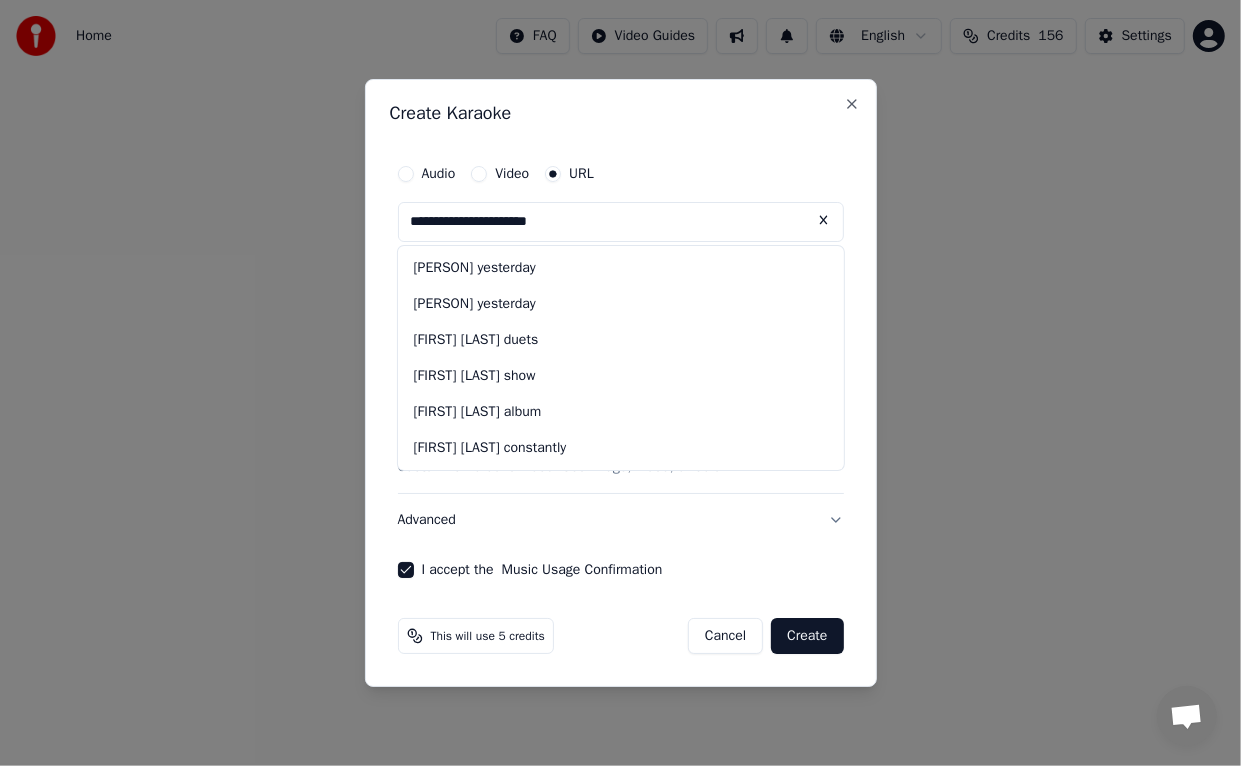 click on "Create" at bounding box center [807, 636] 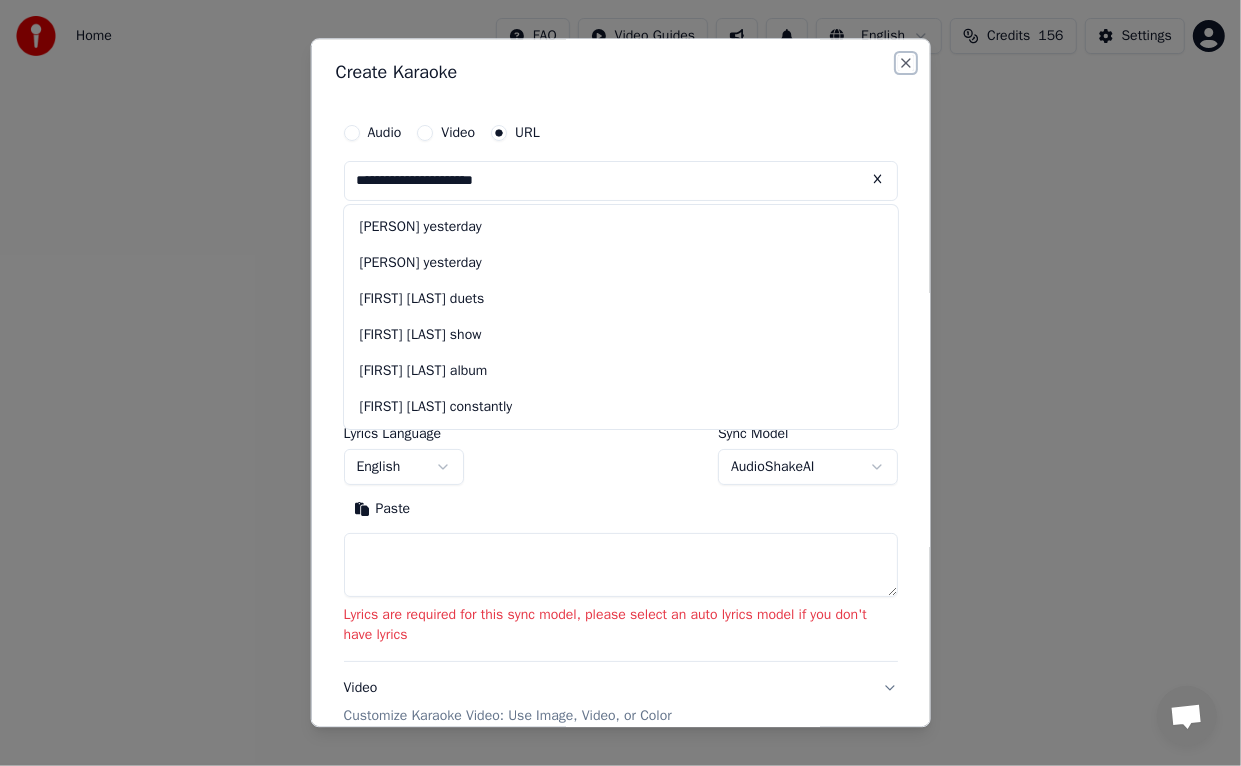 click on "Close" at bounding box center [906, 63] 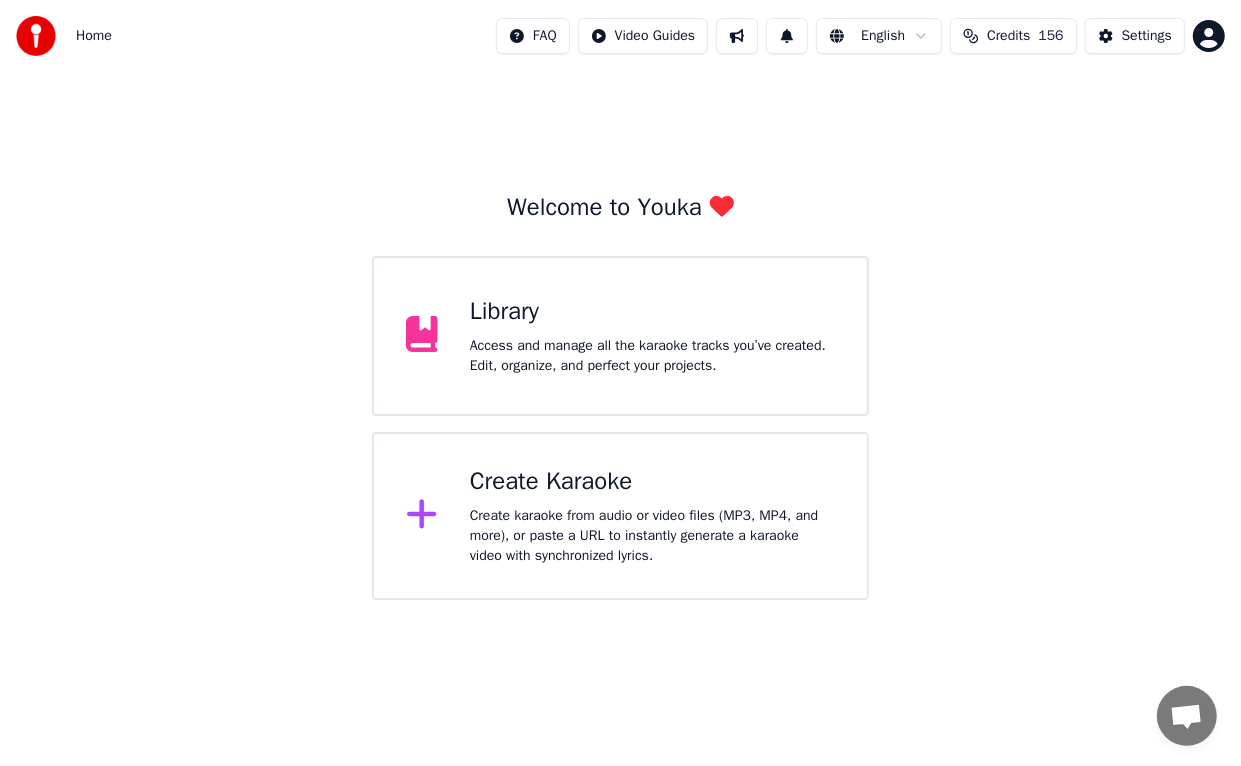 click on "Home FAQ Video Guides English Credits 156 Settings" at bounding box center [620, 36] 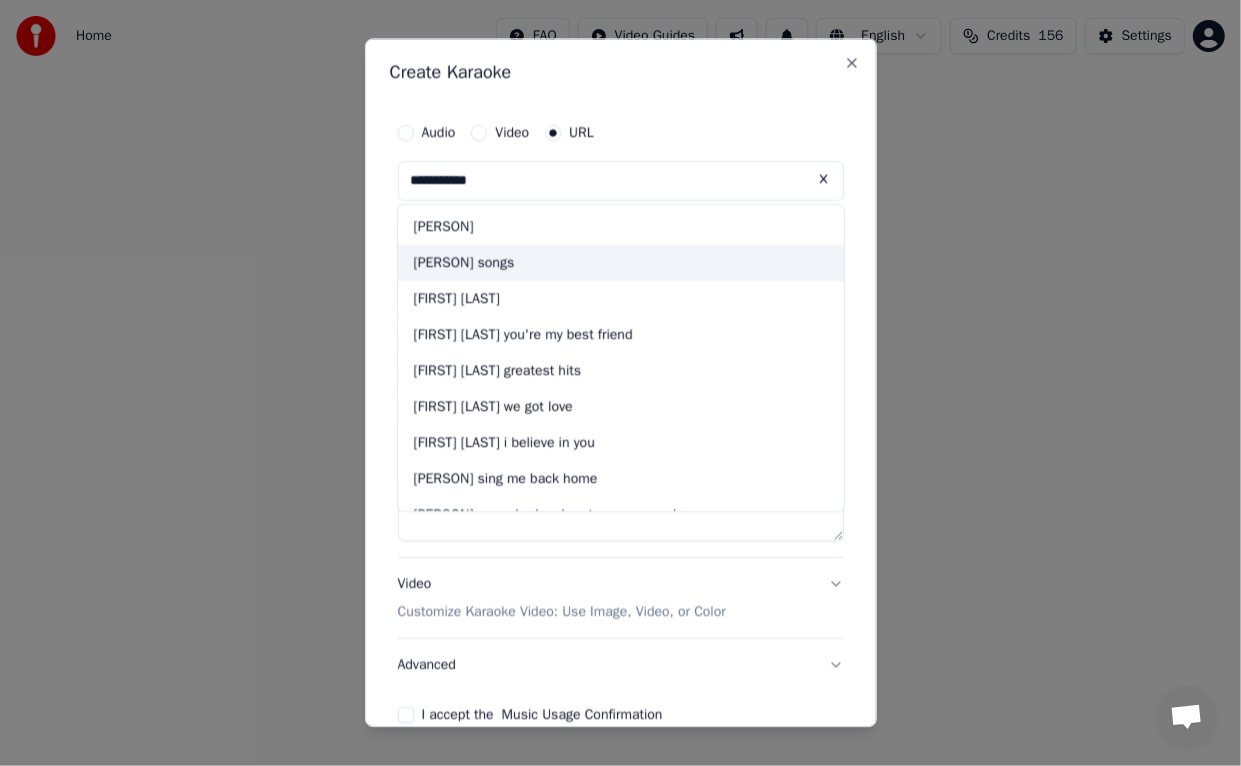 click on "[PERSON] songs" at bounding box center (621, 263) 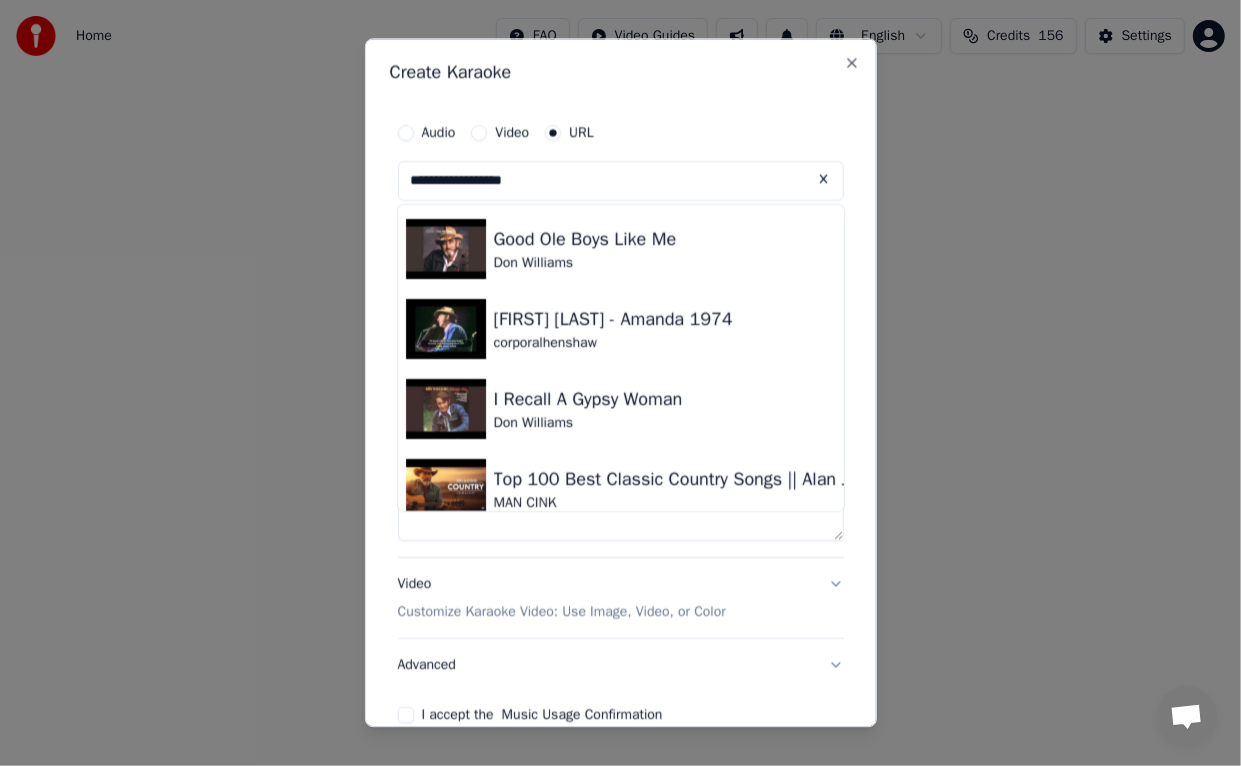 scroll, scrollTop: 200, scrollLeft: 0, axis: vertical 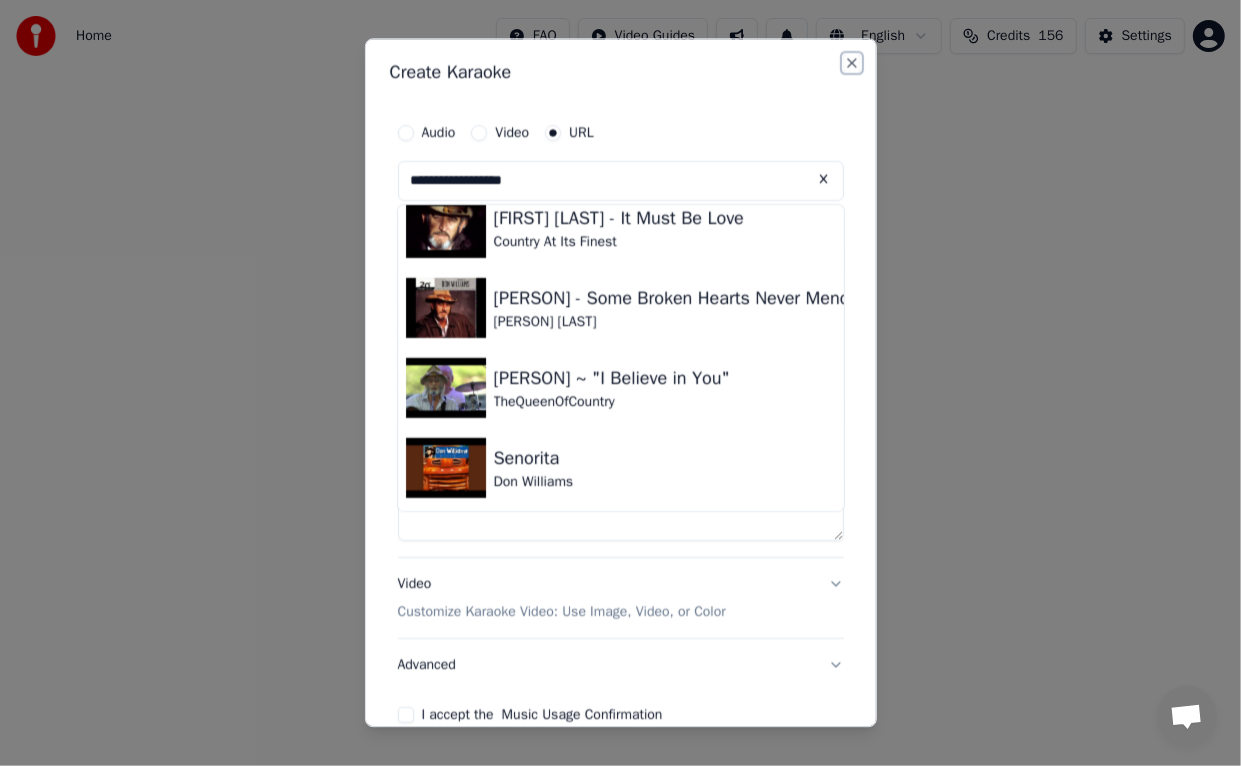 click on "Close" at bounding box center [852, 63] 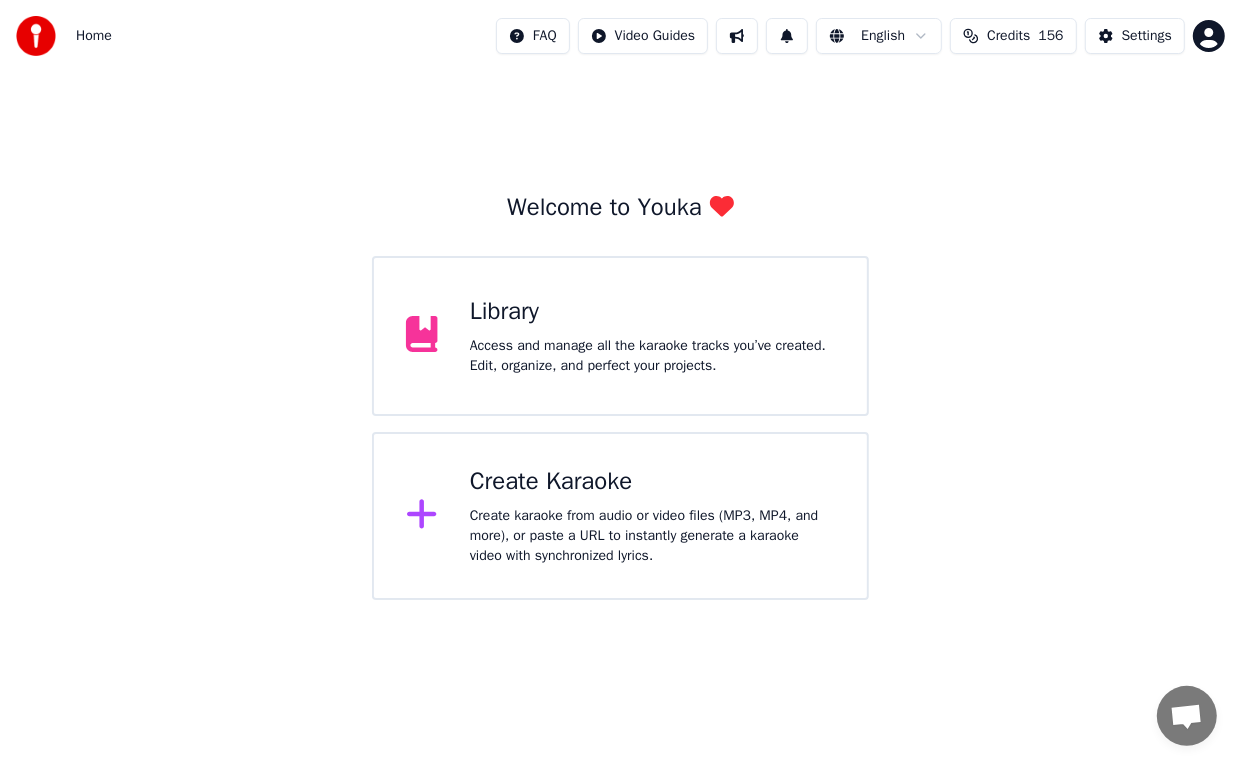 click on "Create Karaoke" at bounding box center [652, 482] 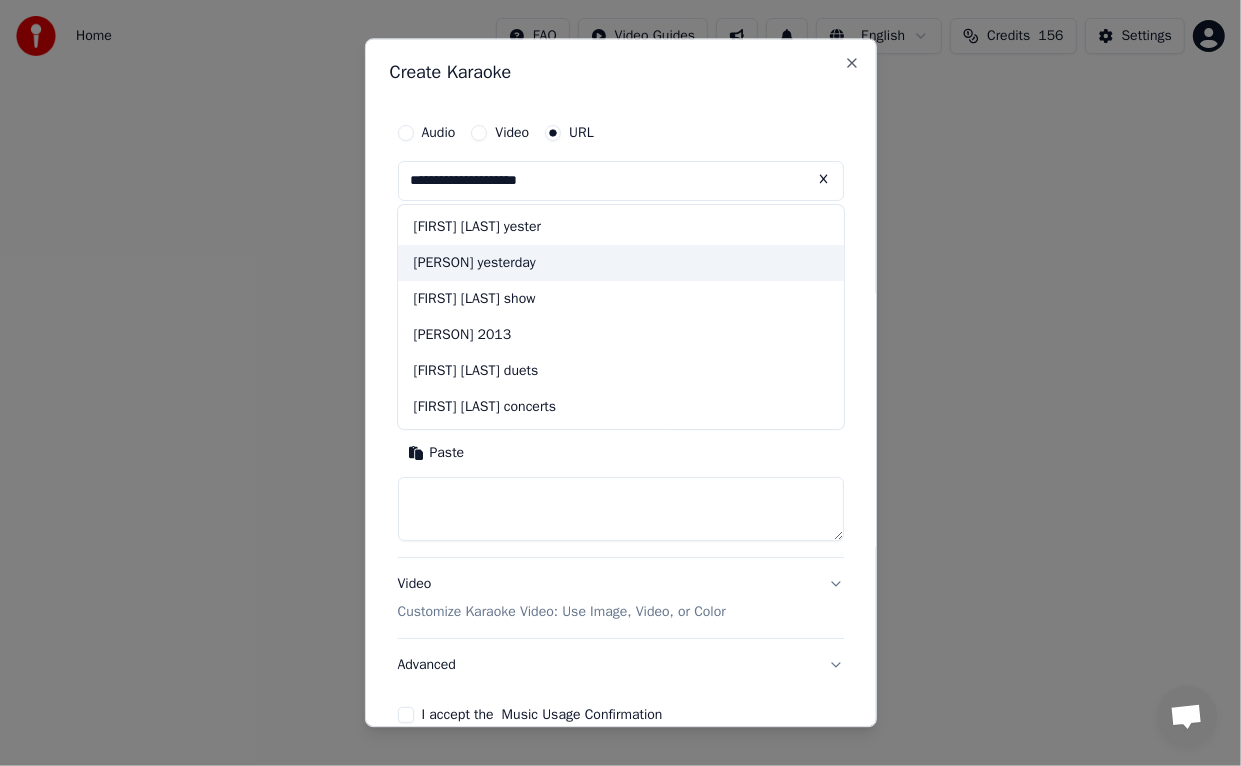 click on "[PERSON] yesterday" at bounding box center [621, 263] 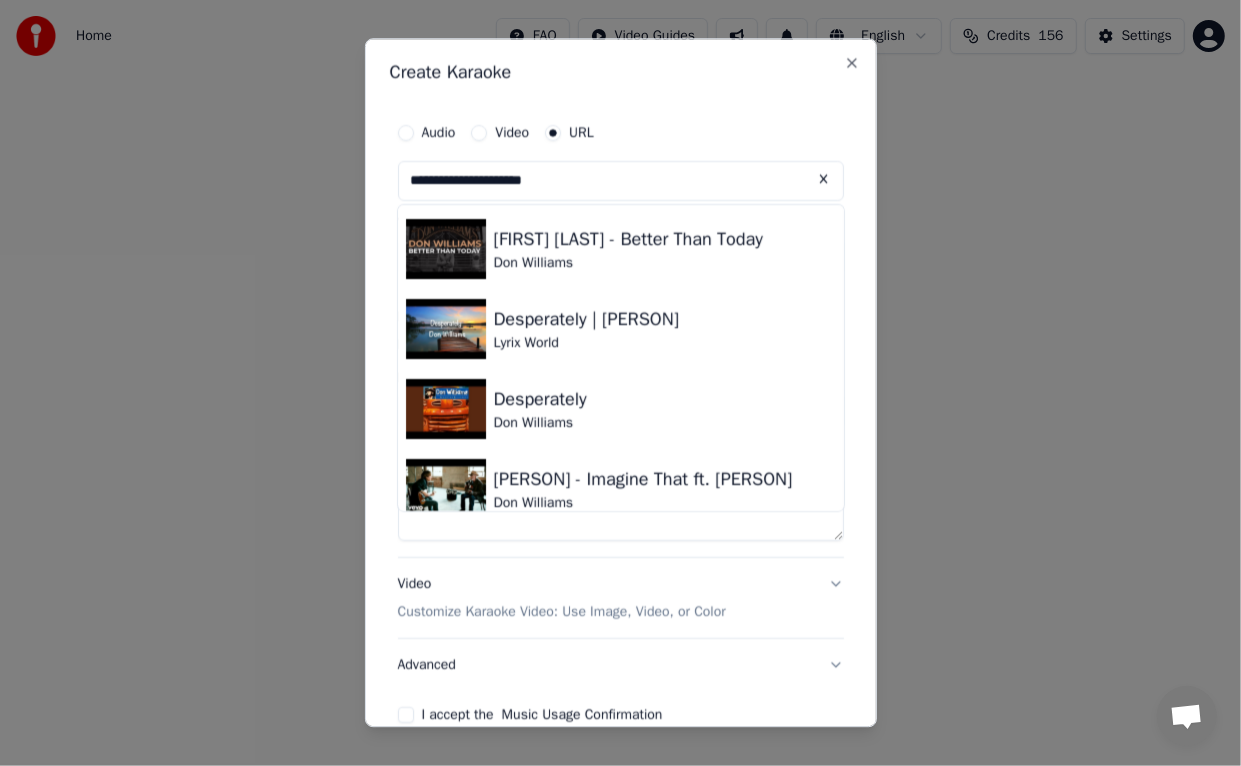 click on "Advanced" at bounding box center [621, 665] 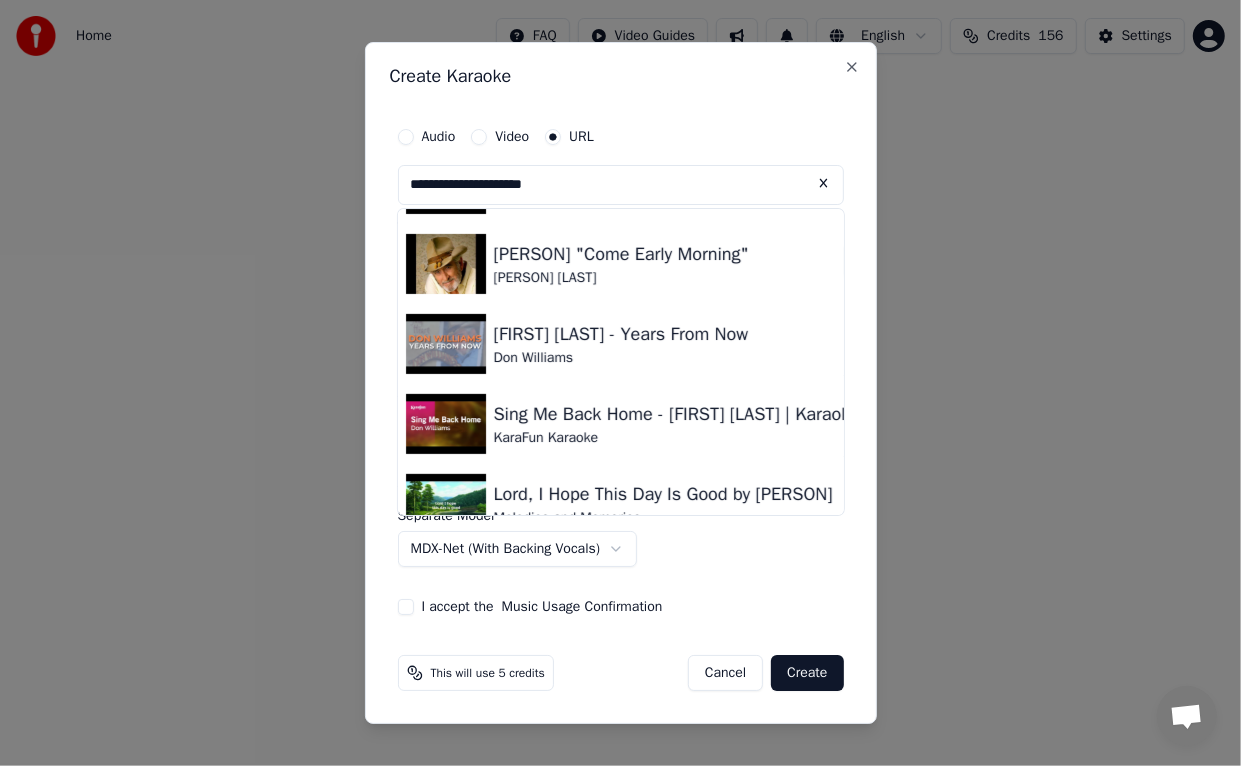 scroll, scrollTop: 581, scrollLeft: 0, axis: vertical 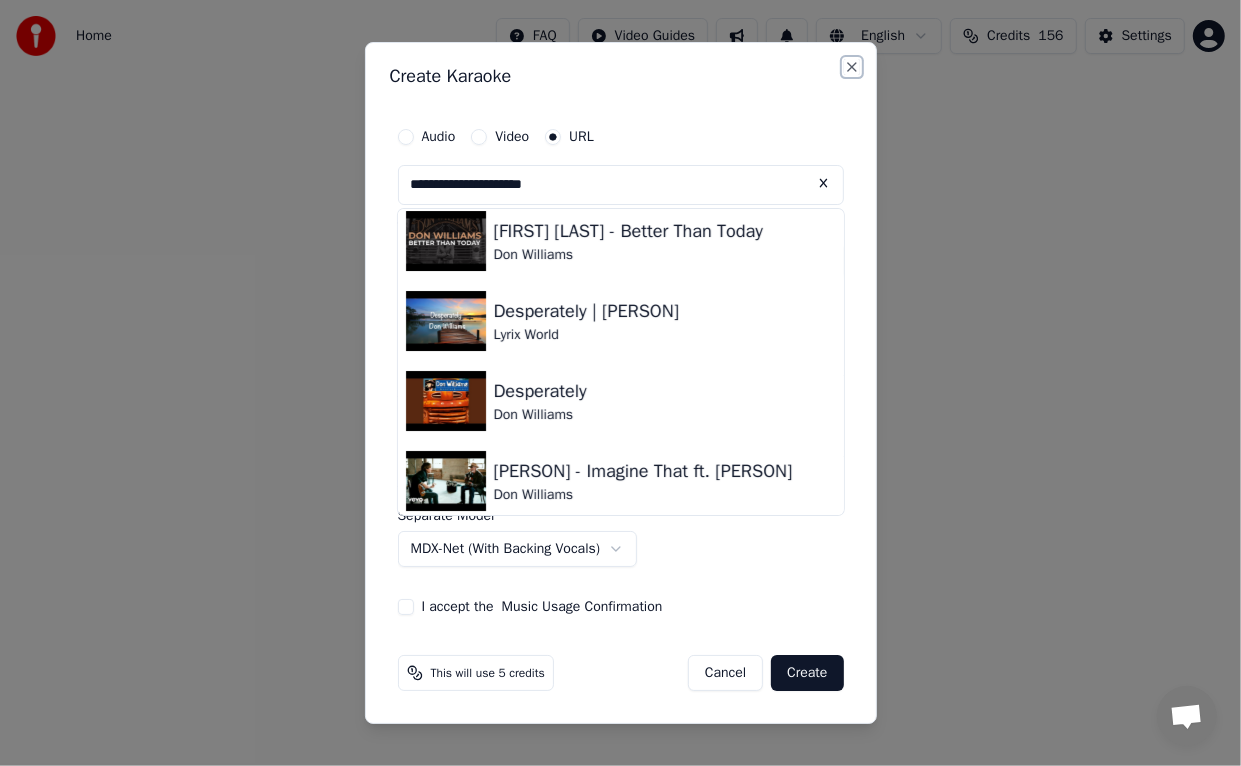 click on "Close" at bounding box center [852, 67] 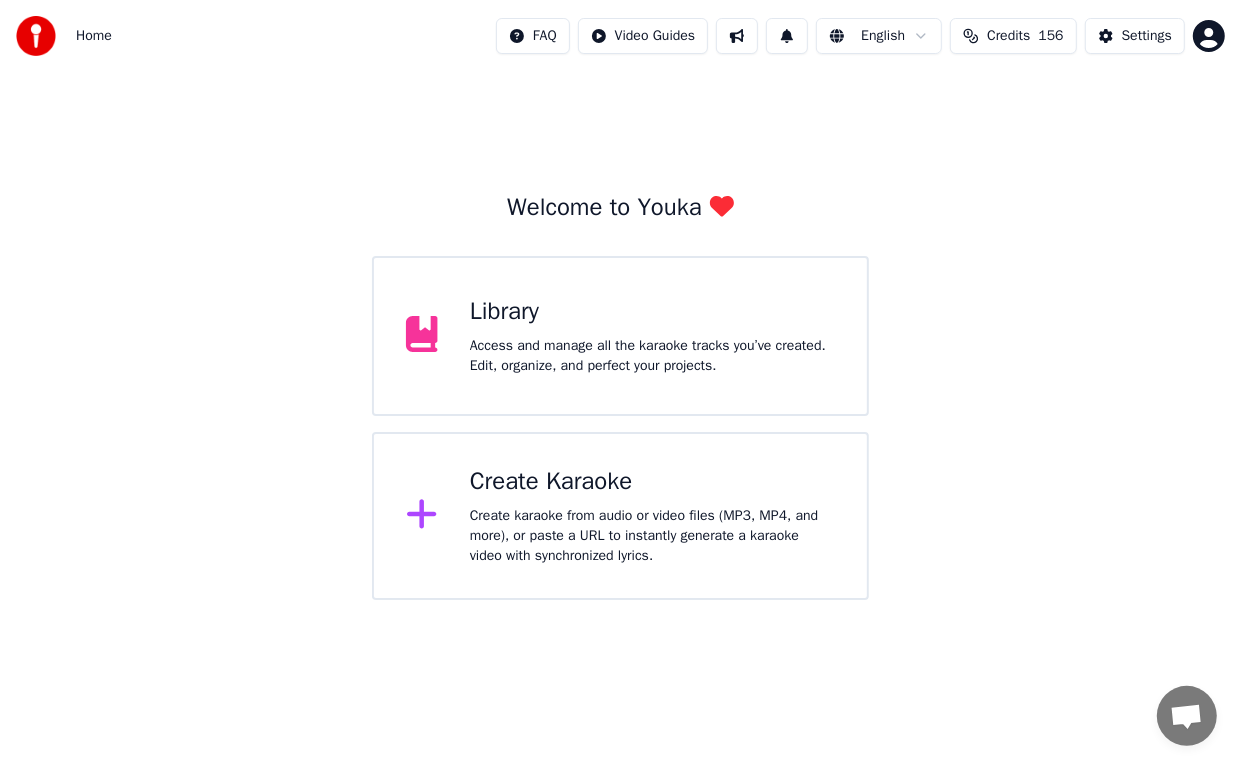 click on "Create Karaoke" at bounding box center (652, 482) 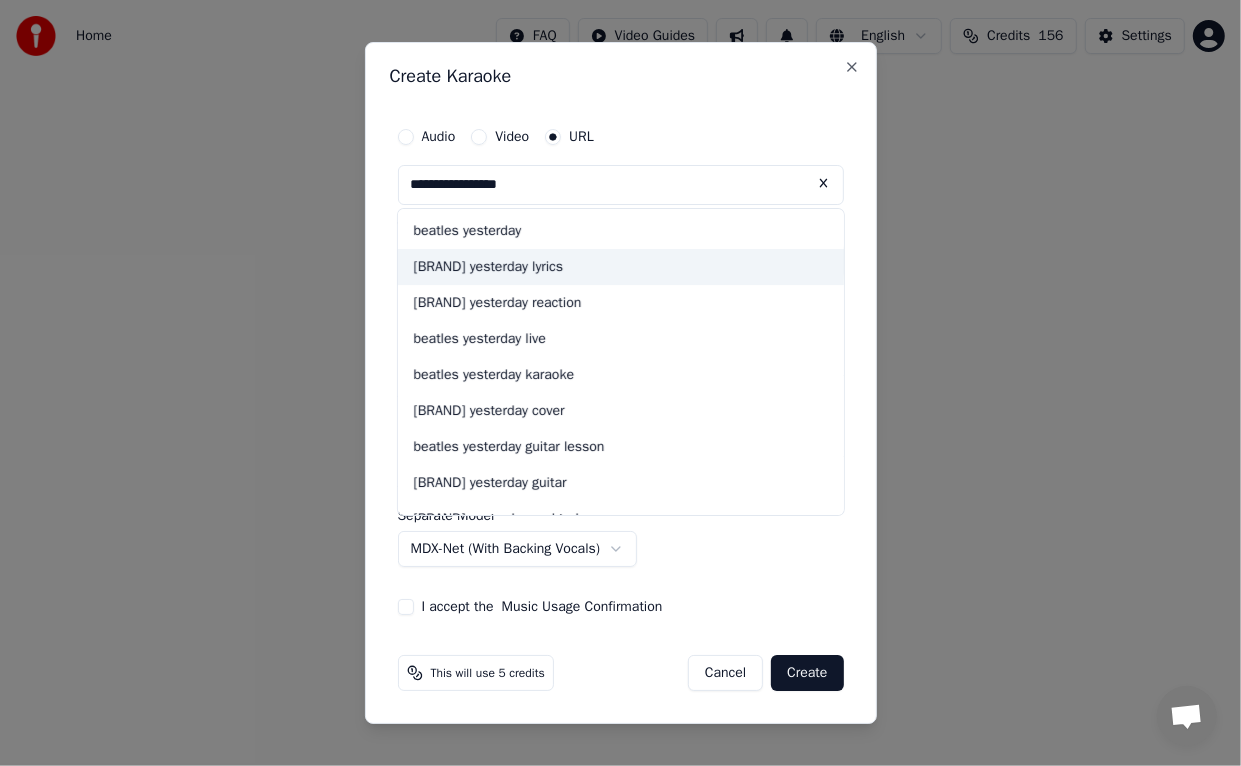 click on "[BRAND] yesterday lyrics" at bounding box center (621, 267) 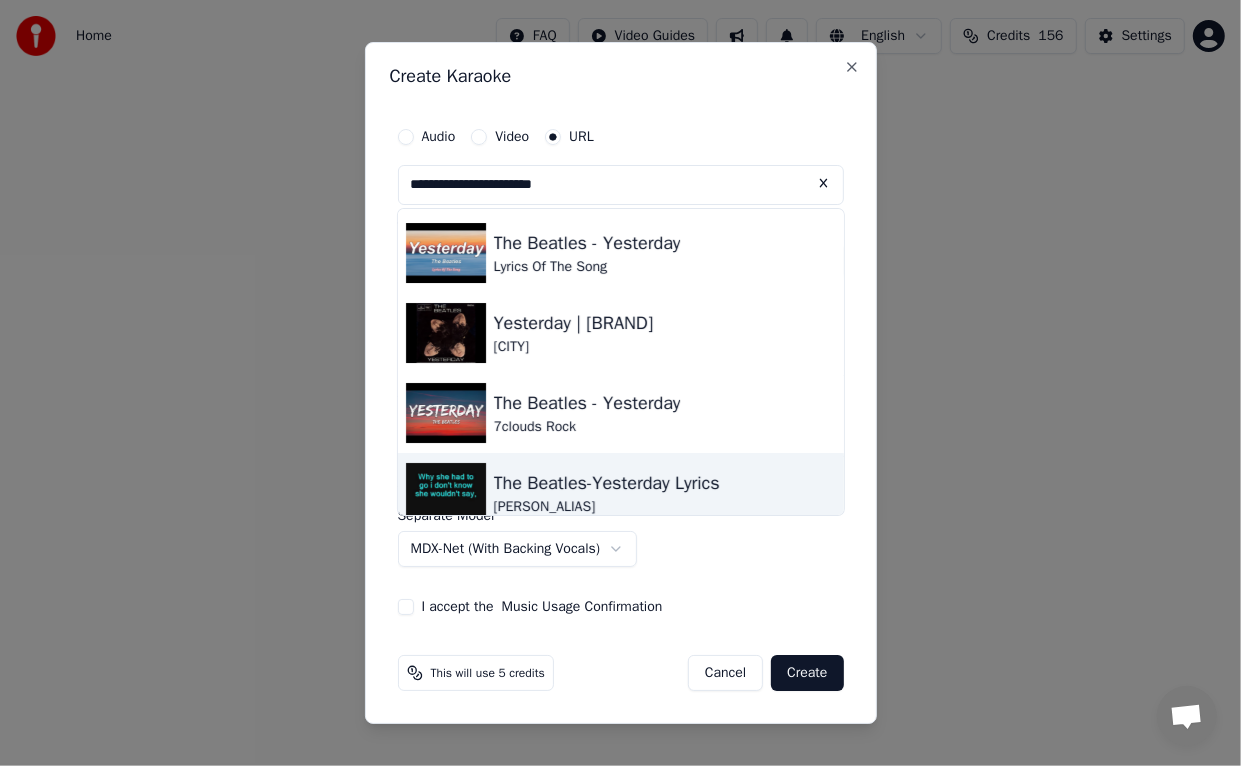click at bounding box center (446, 493) 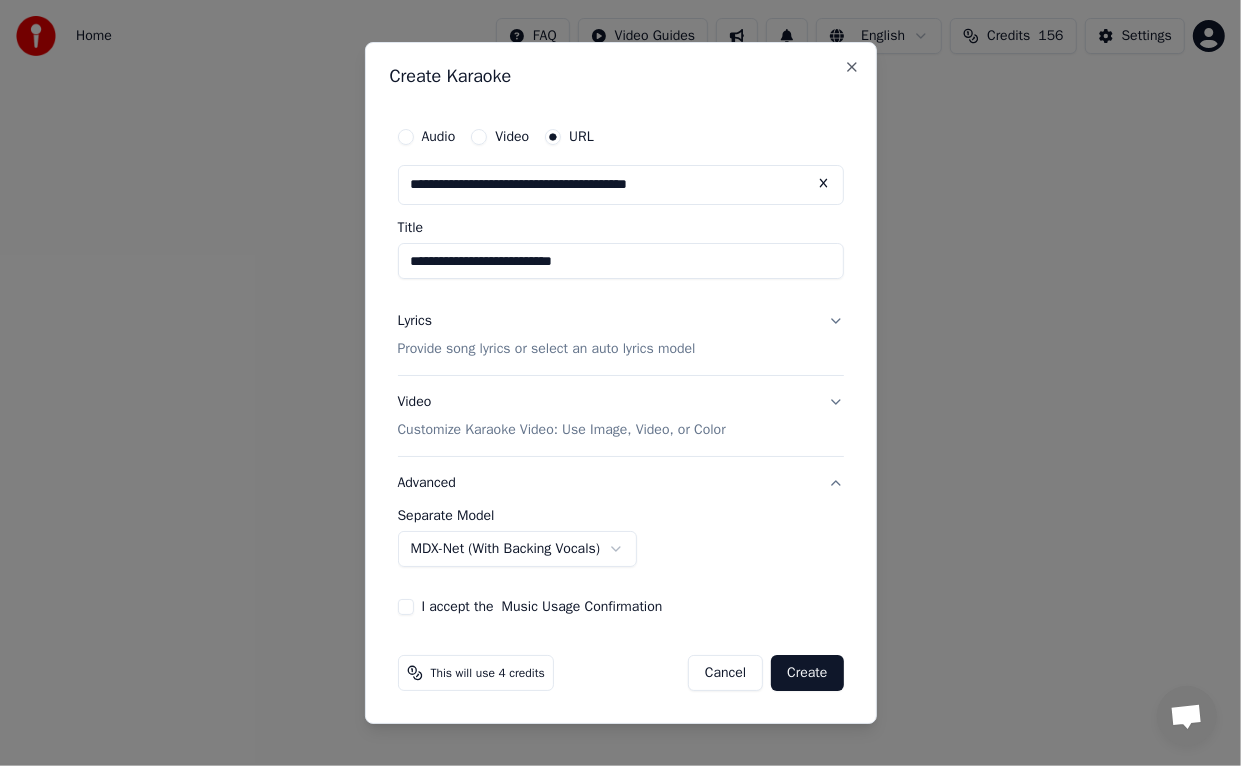 click on "I accept the   Music Usage Confirmation" at bounding box center (406, 607) 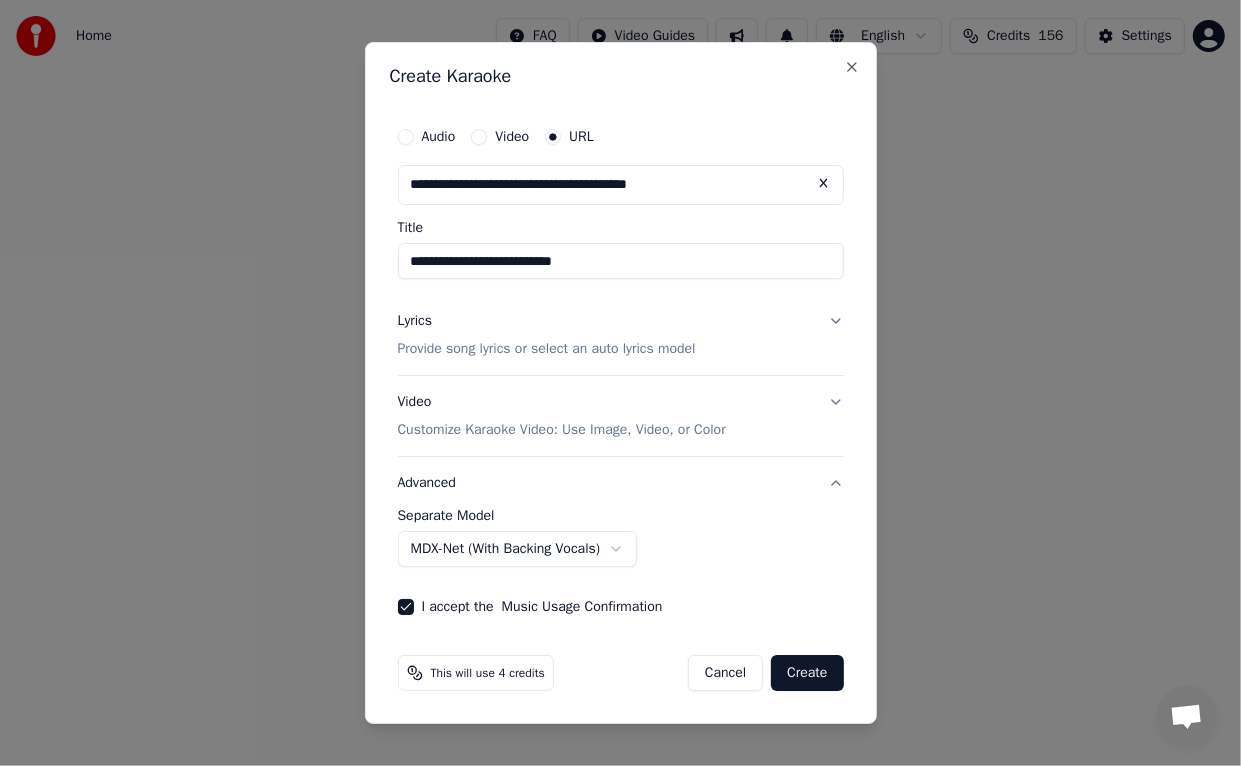 click on "Create" at bounding box center (807, 673) 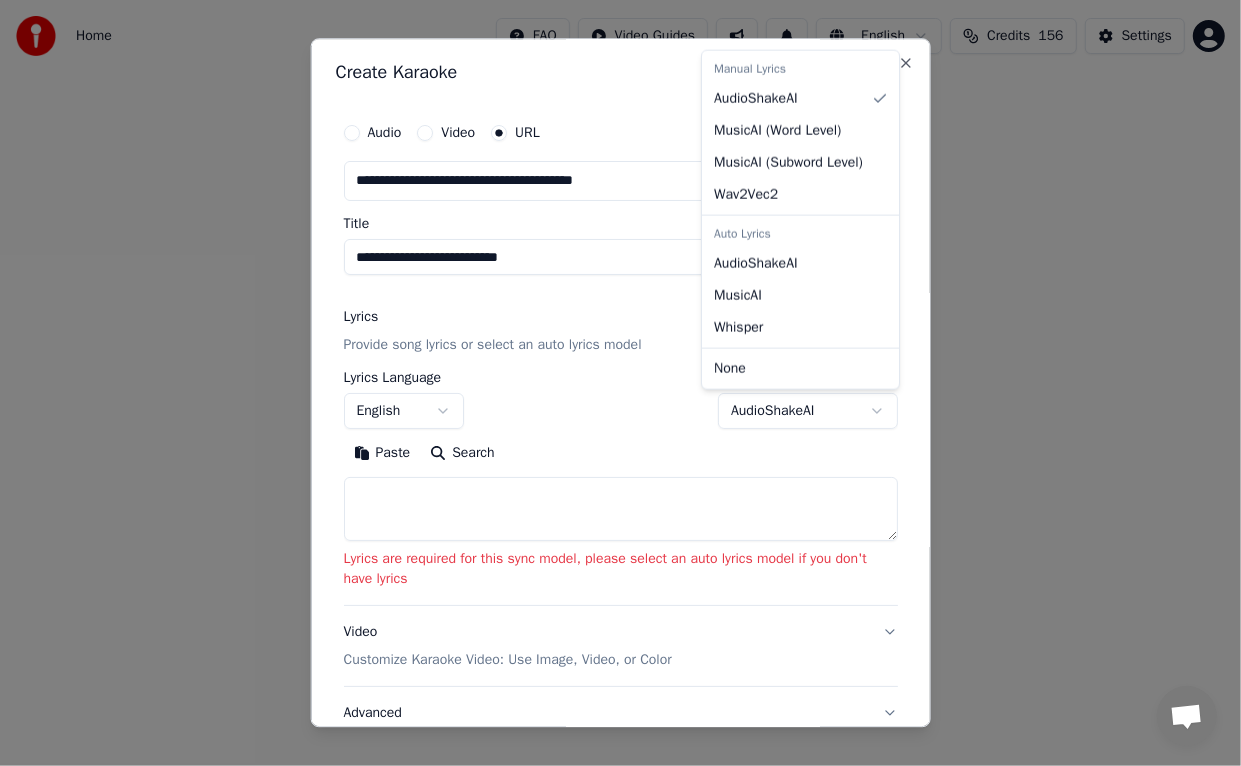 click on "**********" at bounding box center [620, 300] 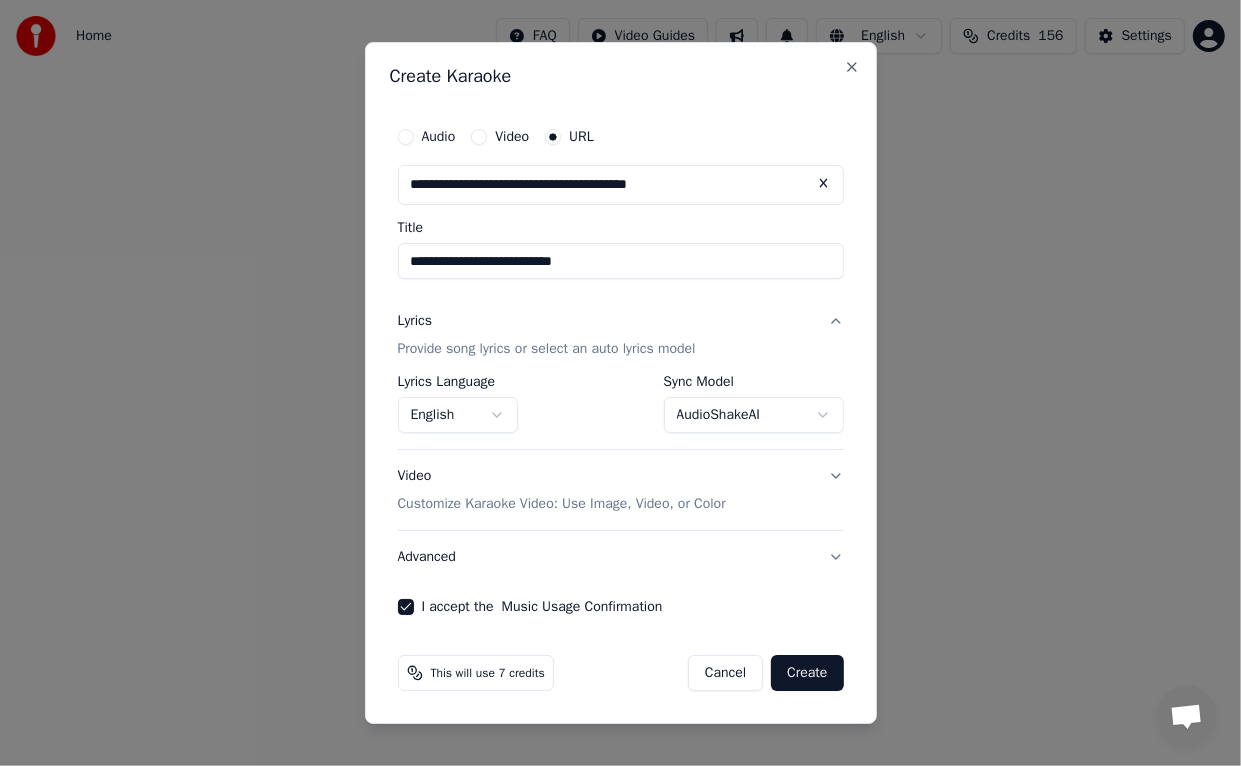 click on "Create" at bounding box center (807, 673) 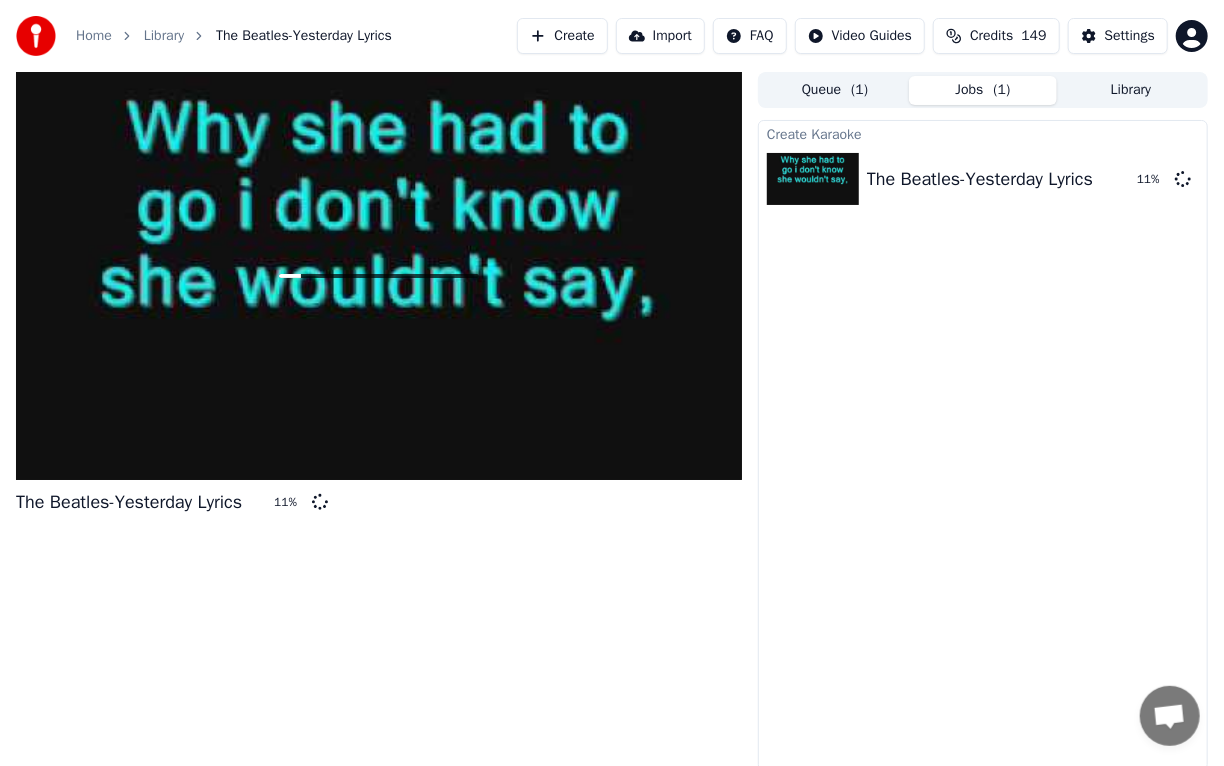 click on "The Beatles-Yesterday Lyrics 11 %" at bounding box center [379, 421] 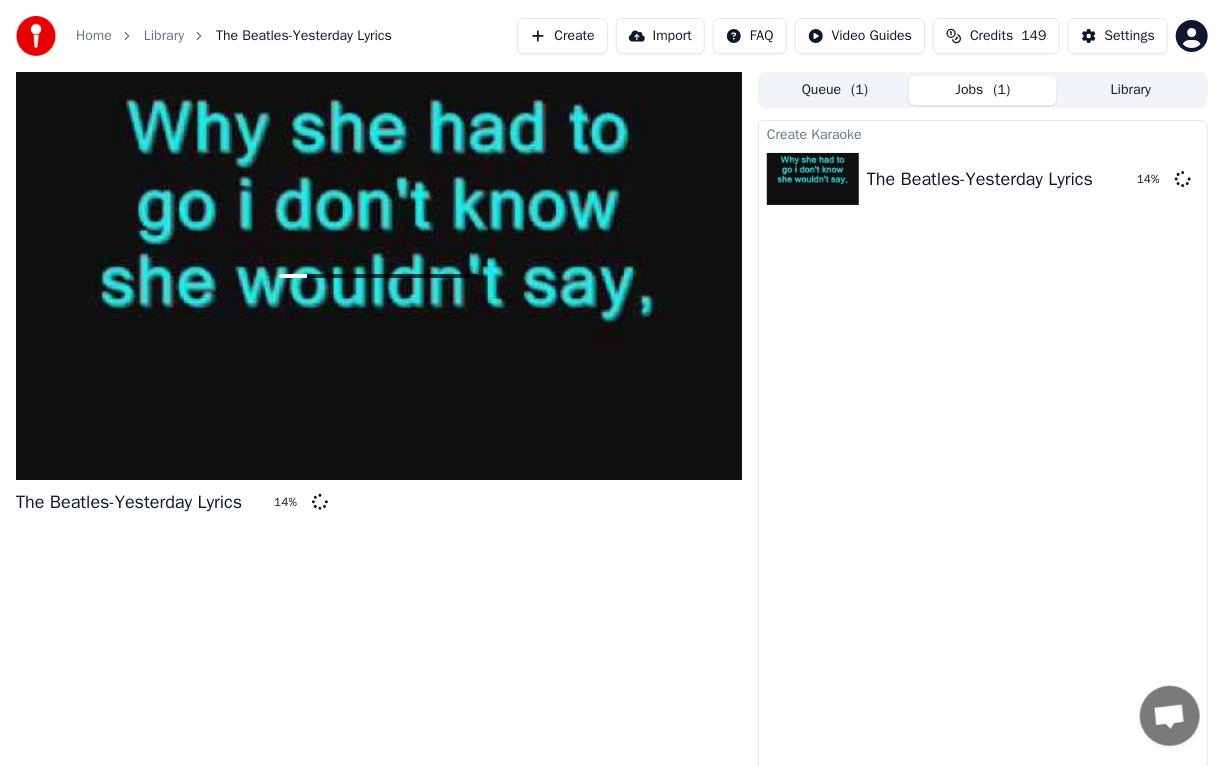 click on "Create Karaoke [BRAND]-Yesterday Lyrics 14 %" at bounding box center [983, 445] 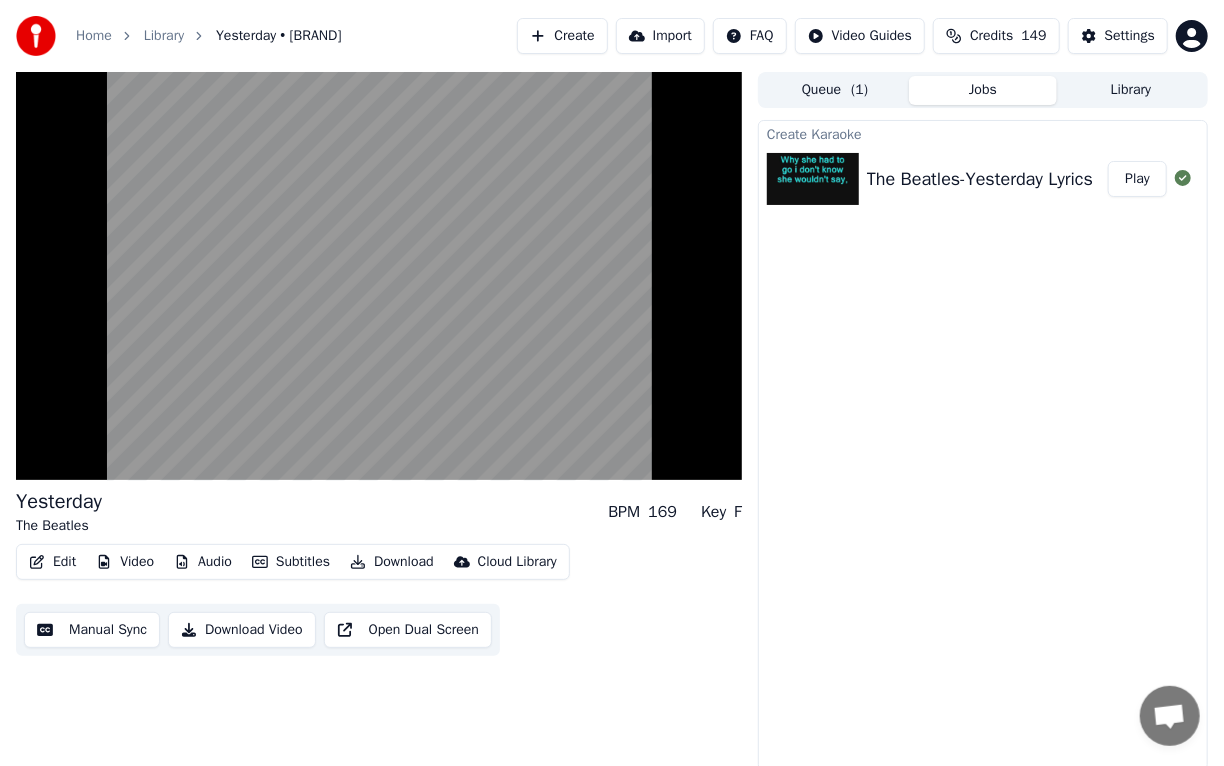 click on "Create Karaoke [BRAND]-Yesterday Lyrics Play" at bounding box center (983, 445) 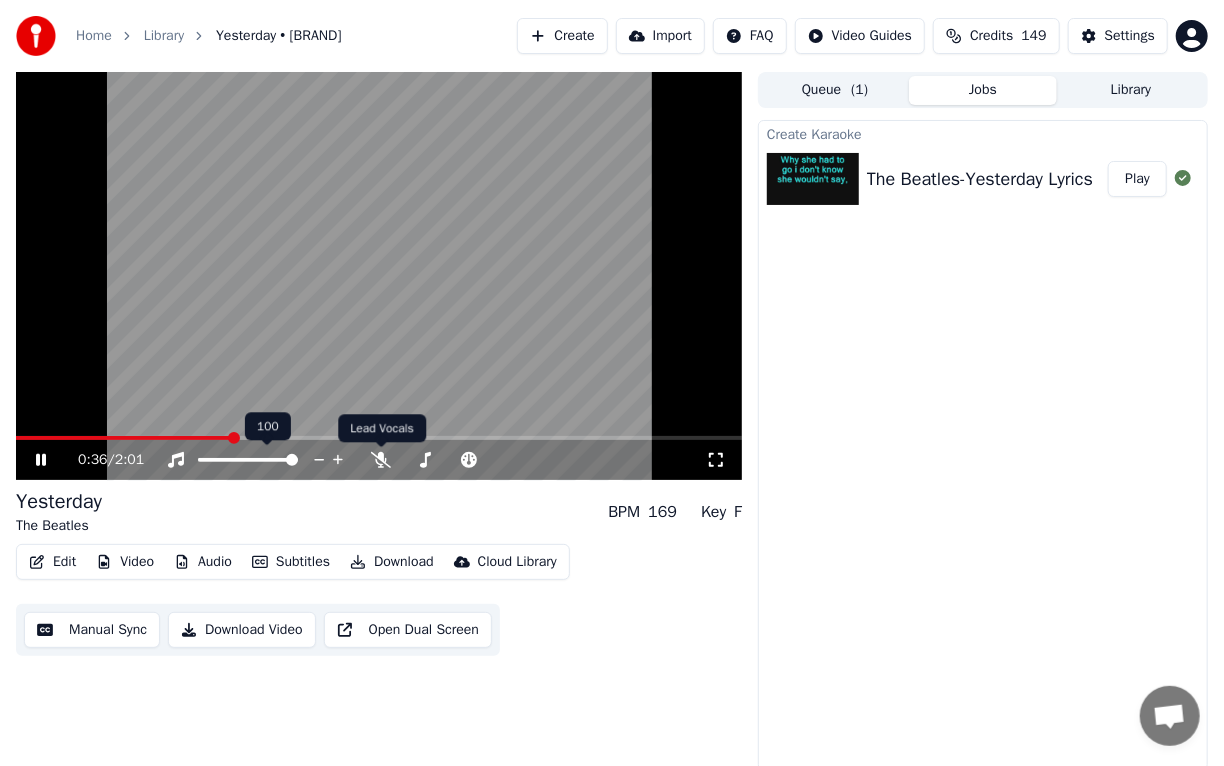 drag, startPoint x: 271, startPoint y: 456, endPoint x: 257, endPoint y: 457, distance: 14.035668 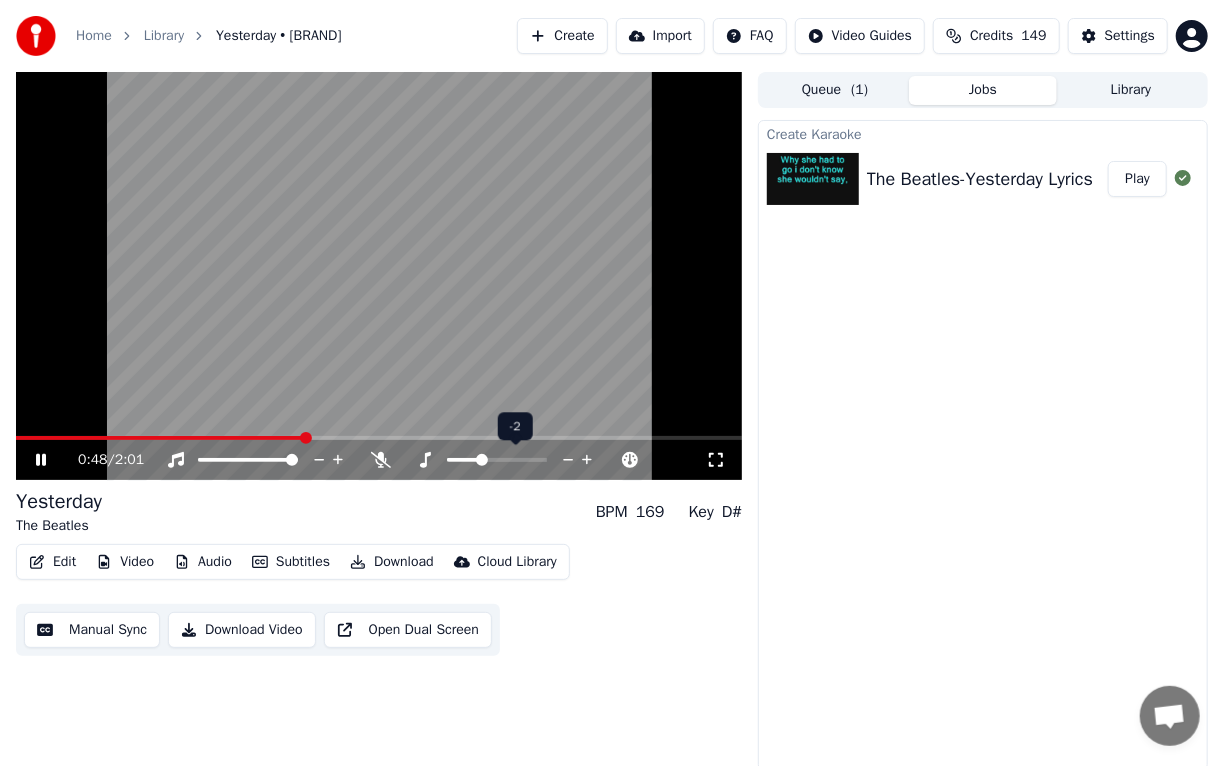 click at bounding box center [463, 460] 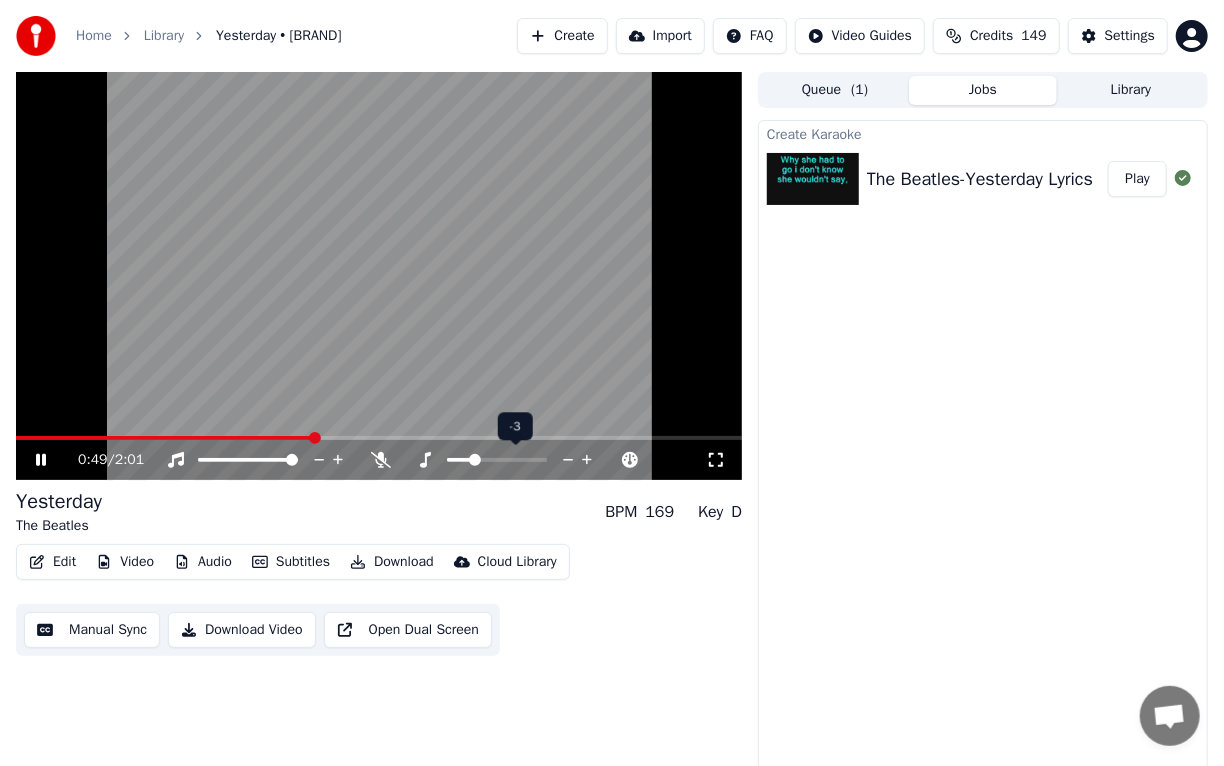 click at bounding box center (459, 460) 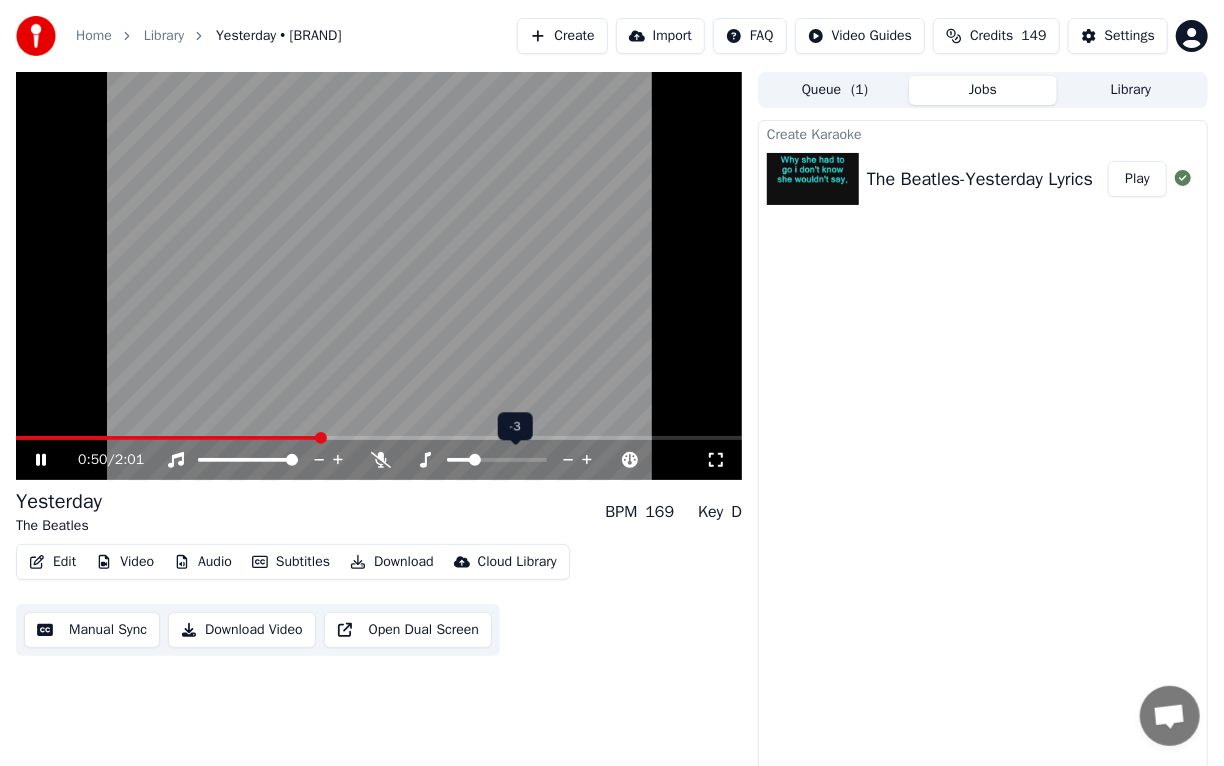 click at bounding box center (459, 460) 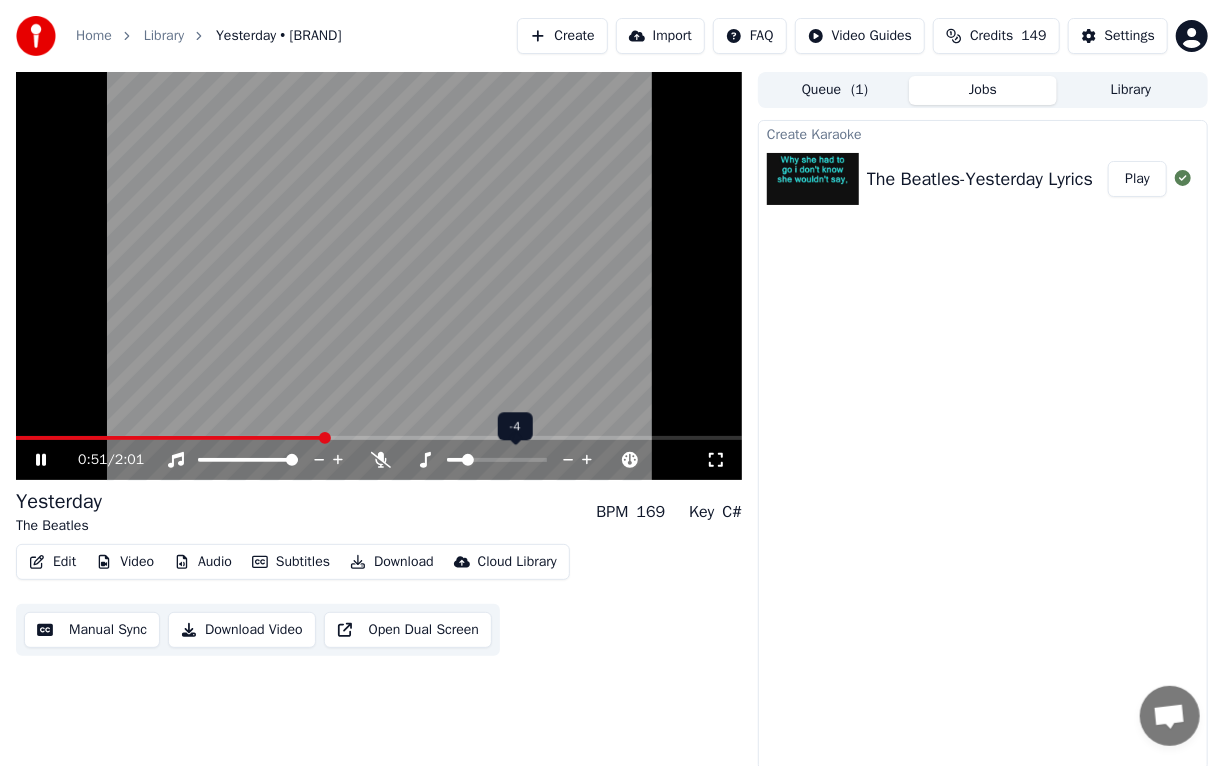 click at bounding box center [468, 460] 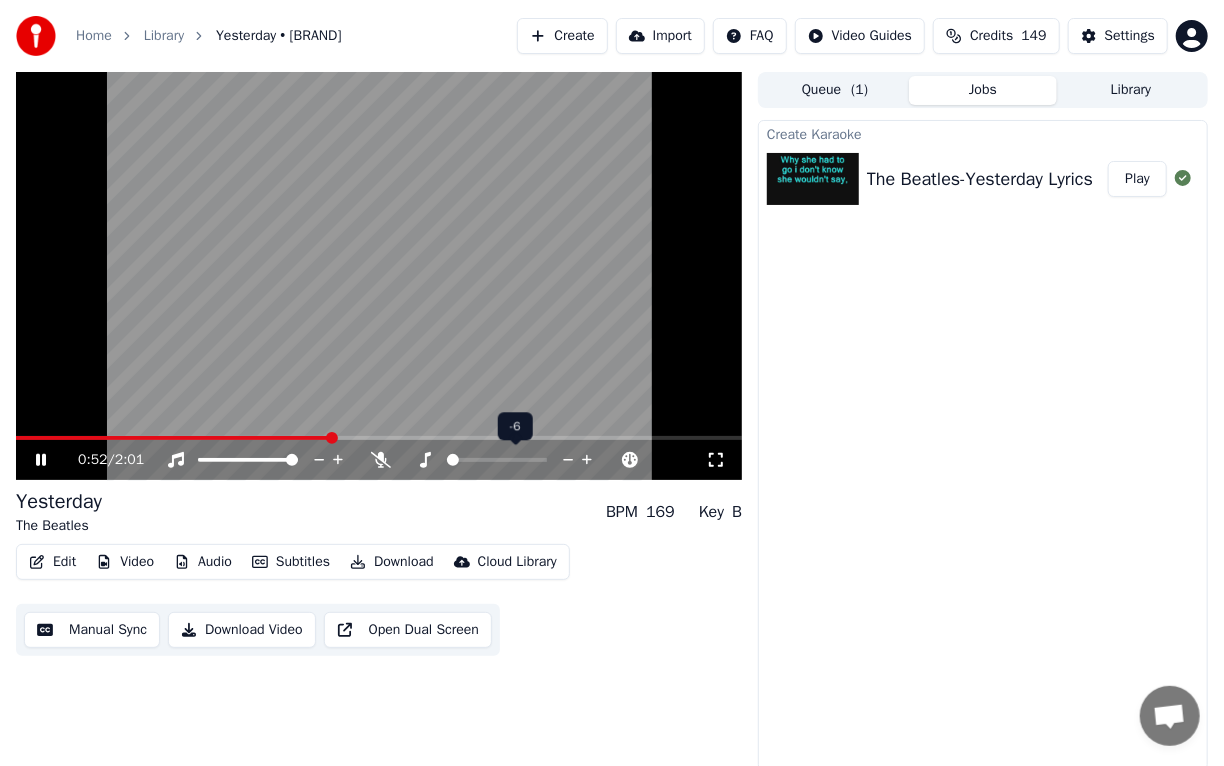 click at bounding box center (453, 460) 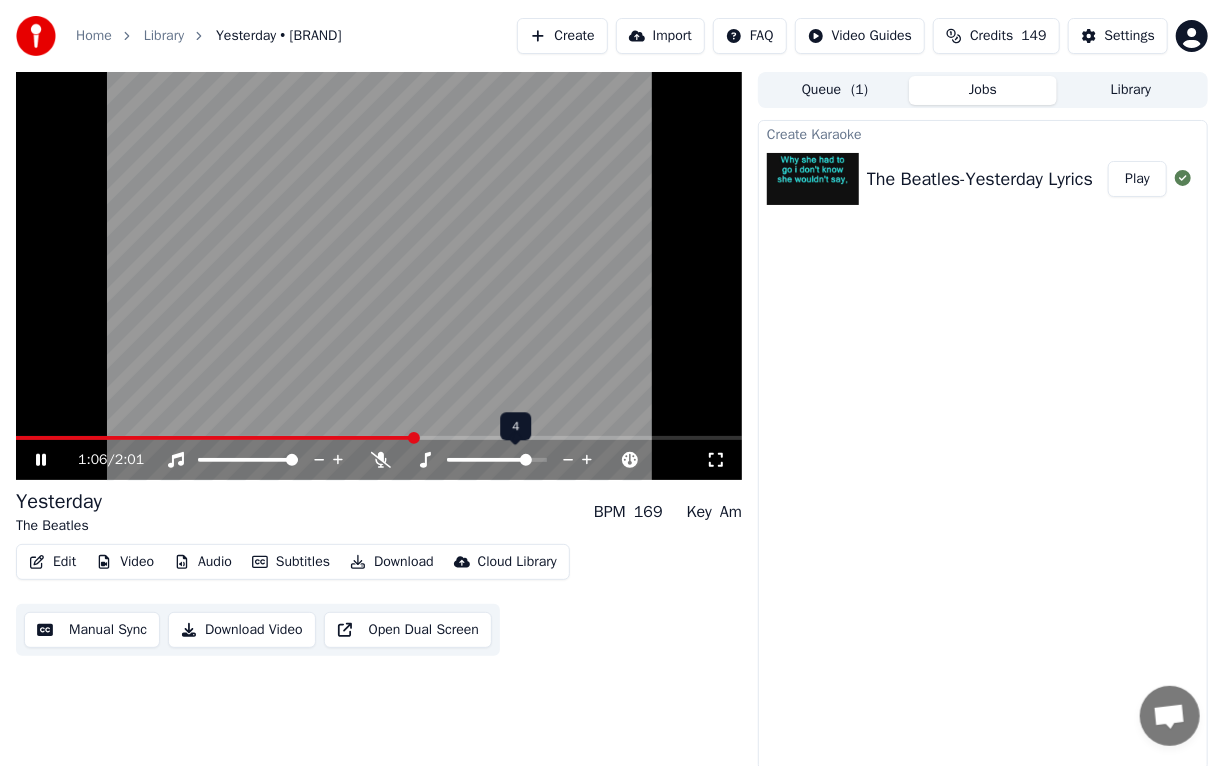click at bounding box center [497, 460] 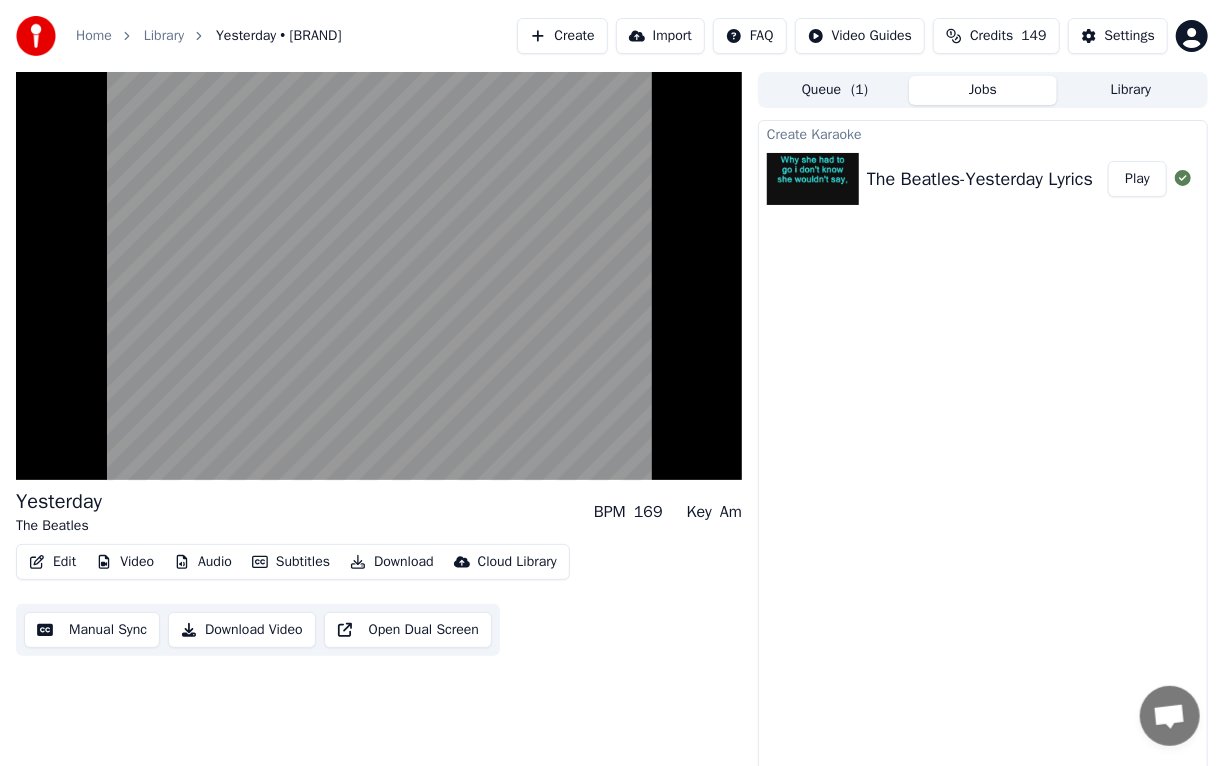 click on "Yesterday The Beatles BPM 169 Key Am Edit Video Audio Subtitles Download Cloud Library Manual Sync Download Video Open Dual Screen" at bounding box center [379, 572] 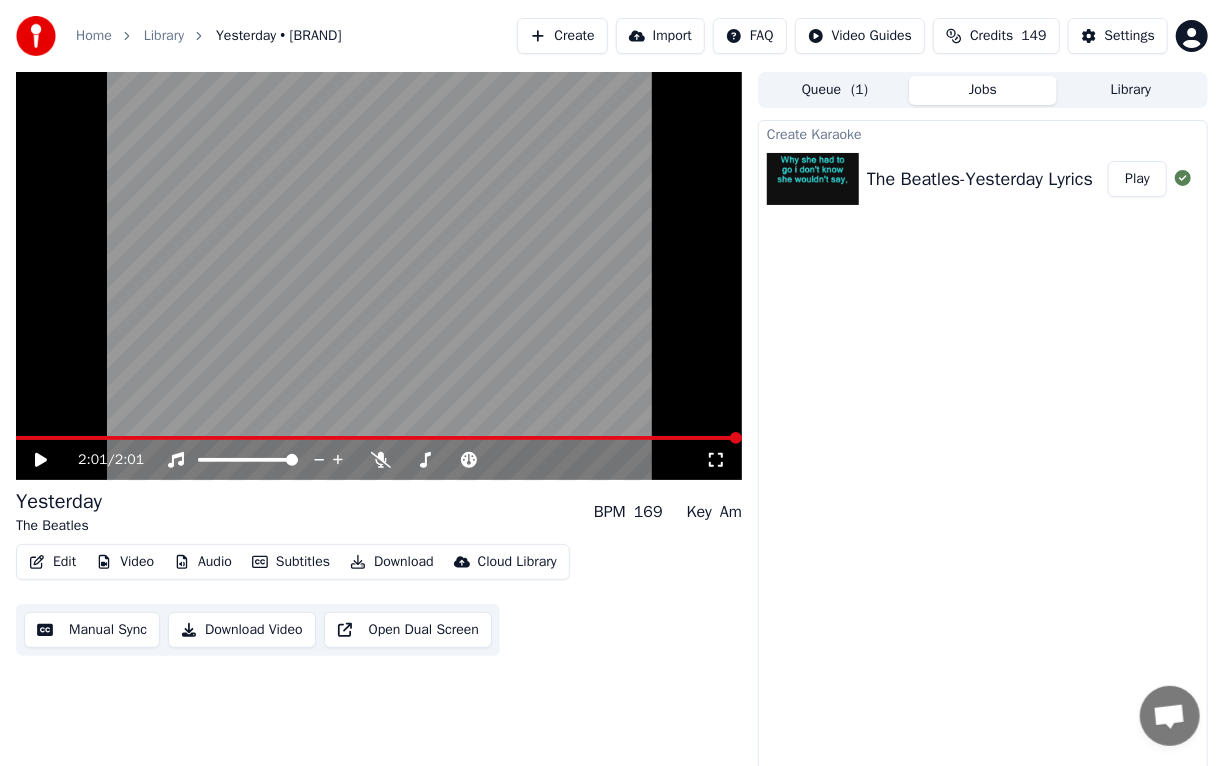 click 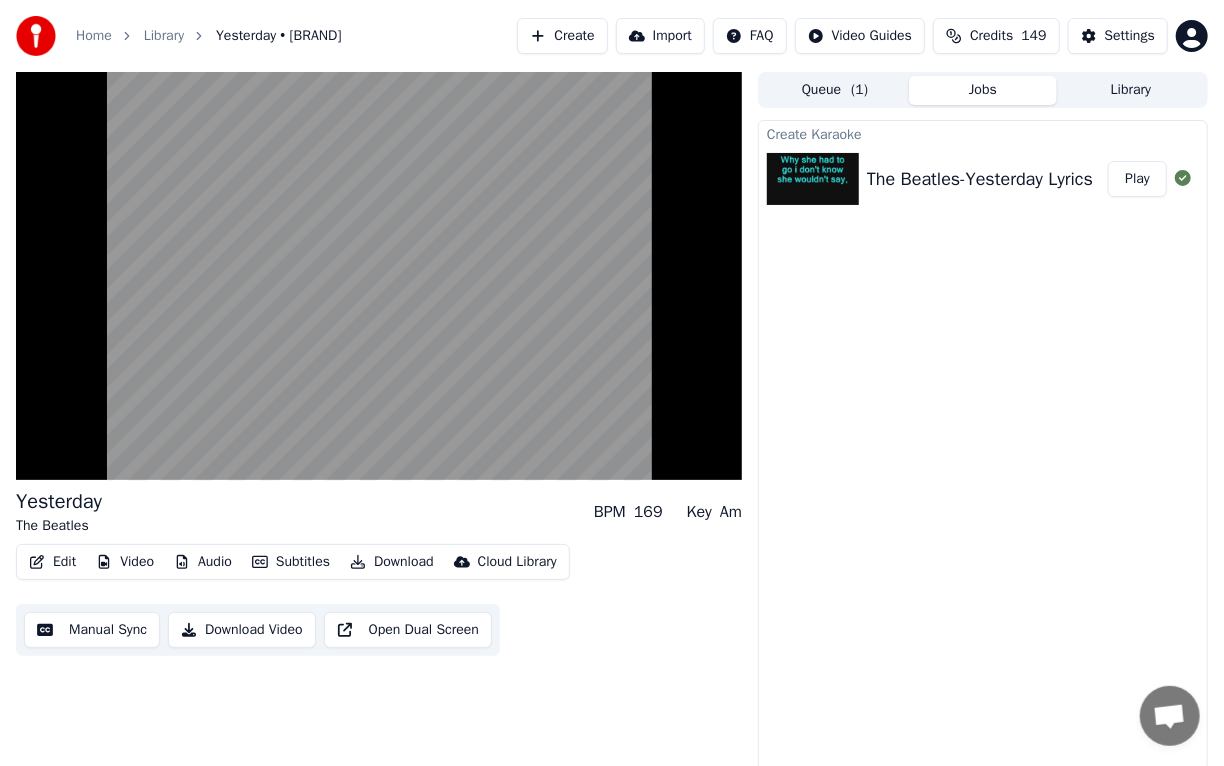 click on "Edit" at bounding box center (52, 562) 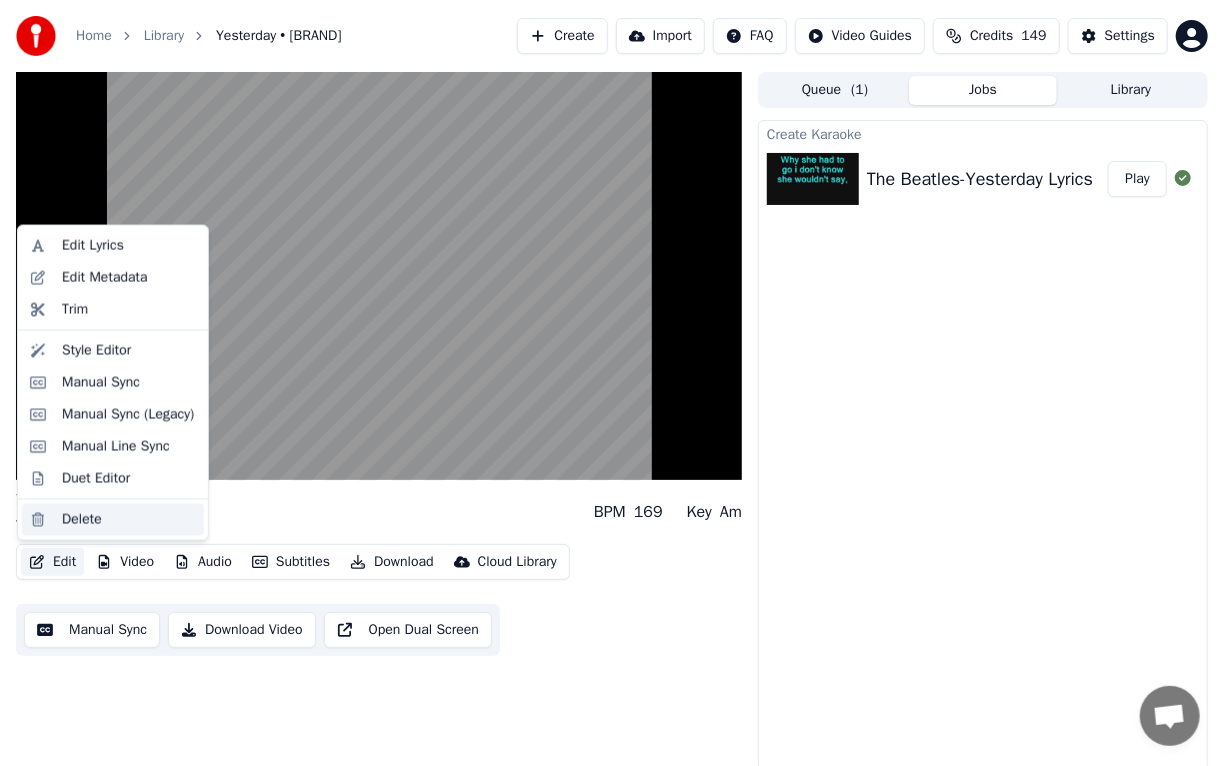 click on "Delete" at bounding box center (82, 519) 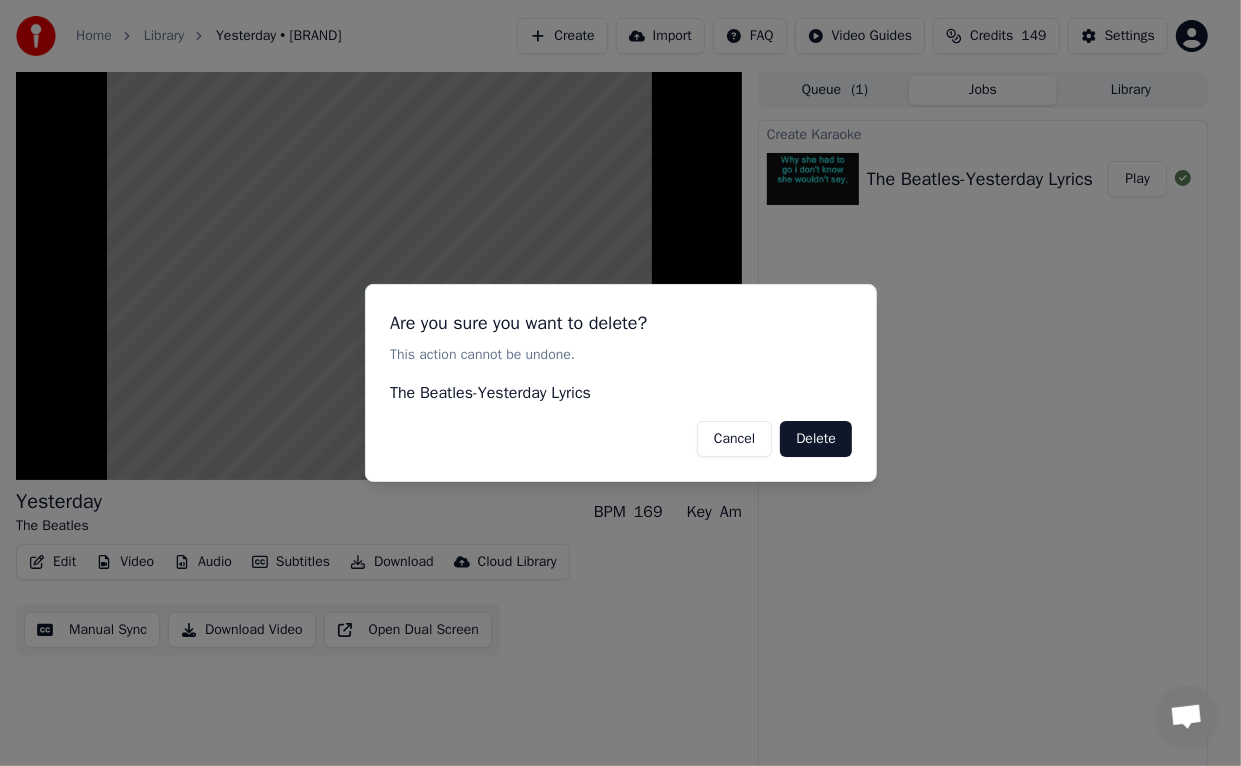 click on "Delete" at bounding box center (816, 439) 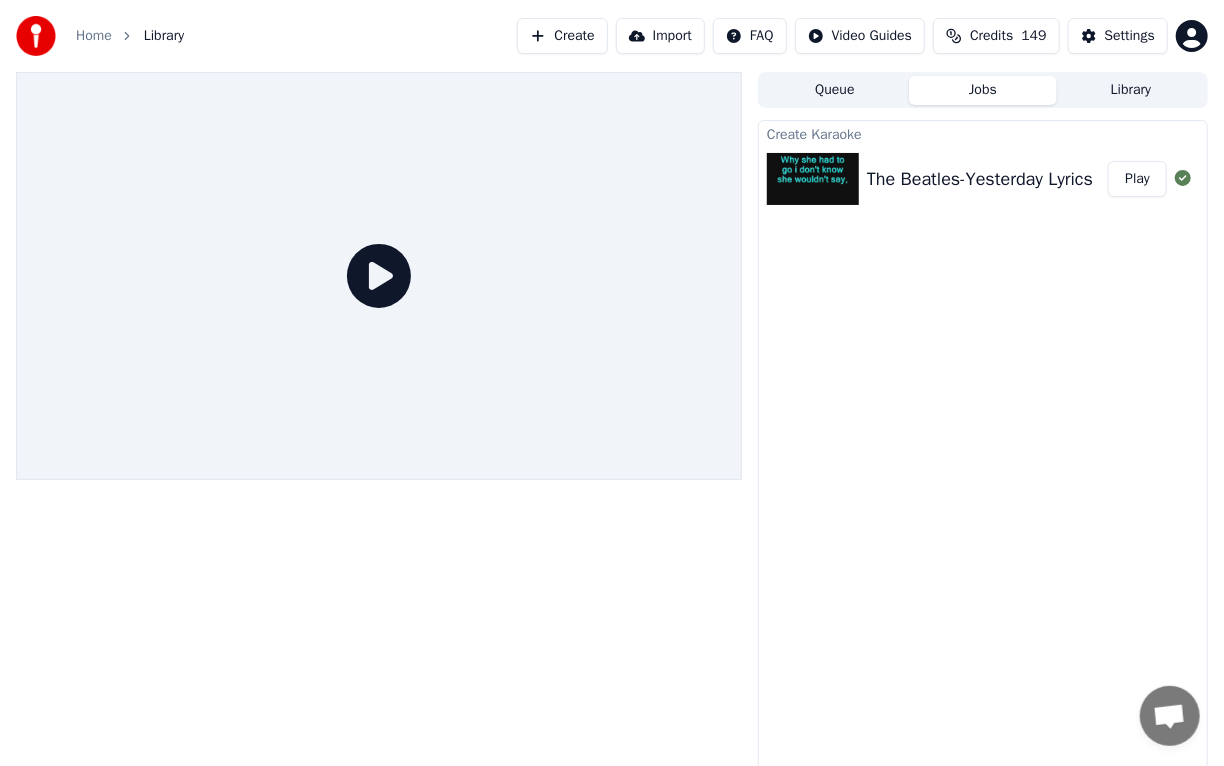 click on "Create" at bounding box center (562, 36) 